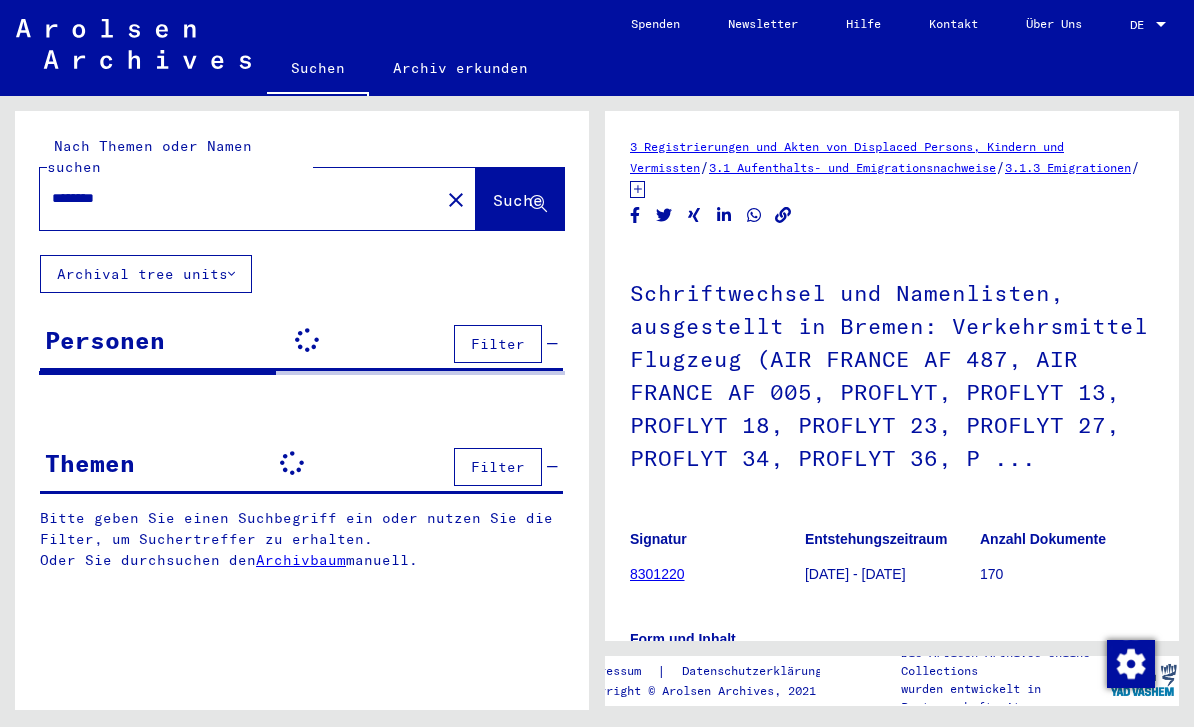 scroll, scrollTop: 0, scrollLeft: 0, axis: both 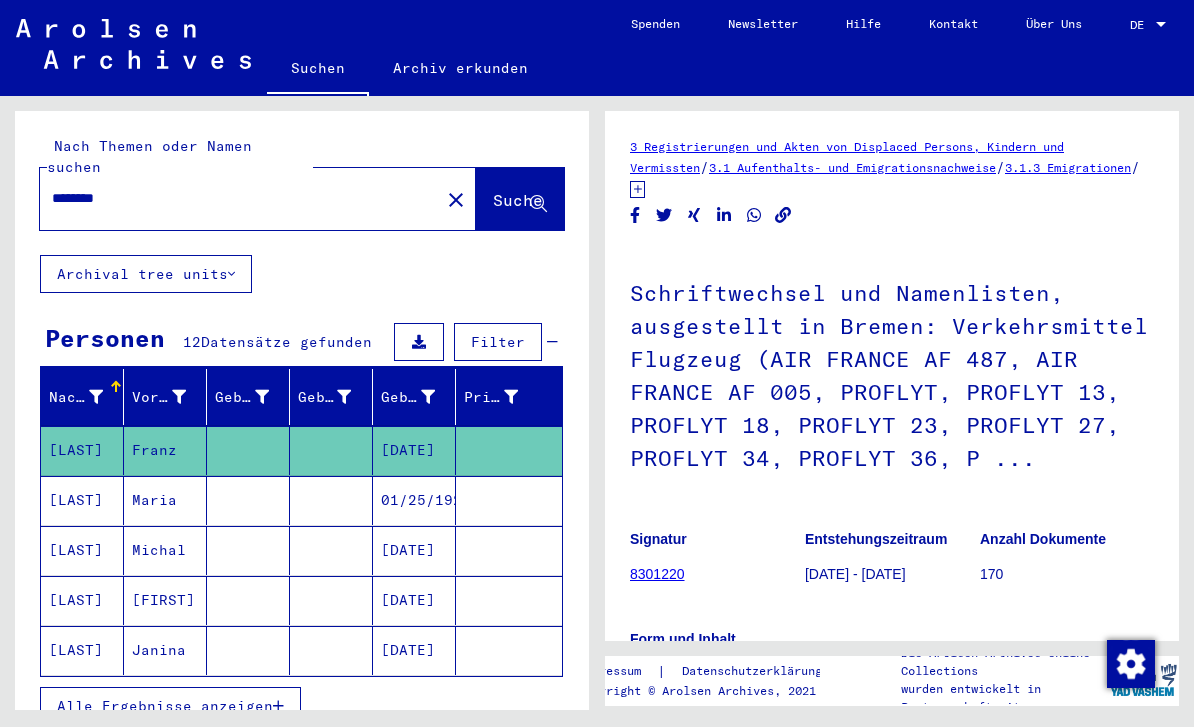 click on "close" 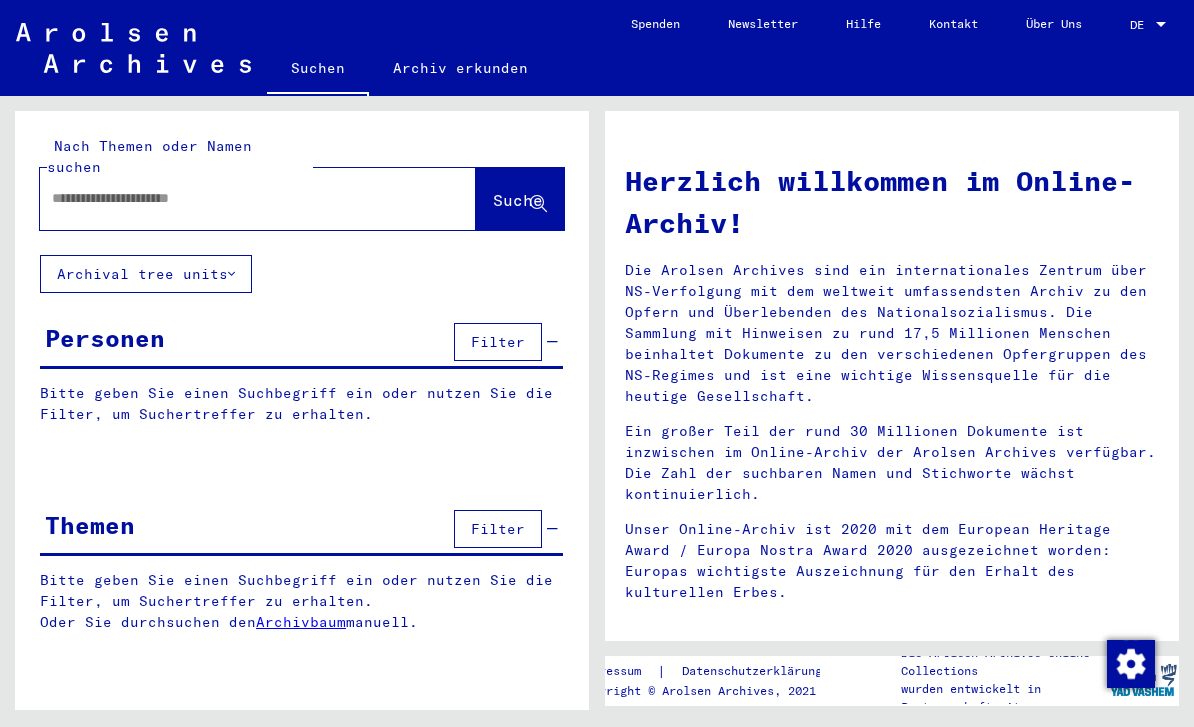 click at bounding box center (234, 198) 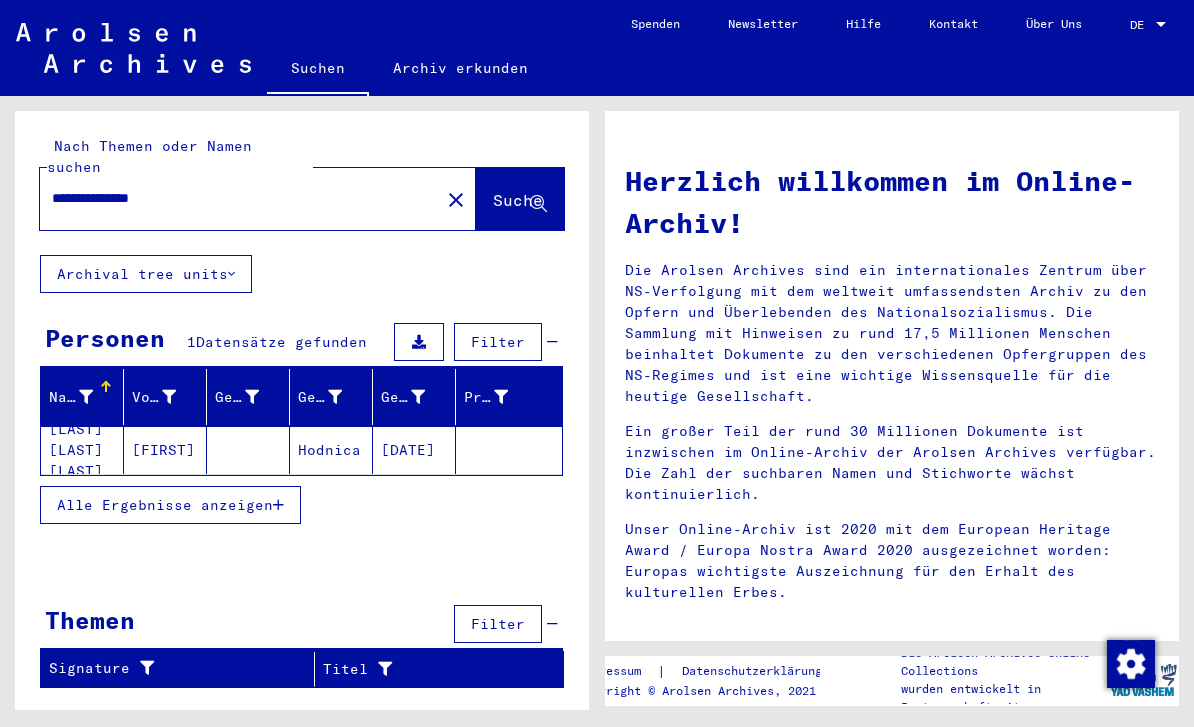 click on "[DATE]" 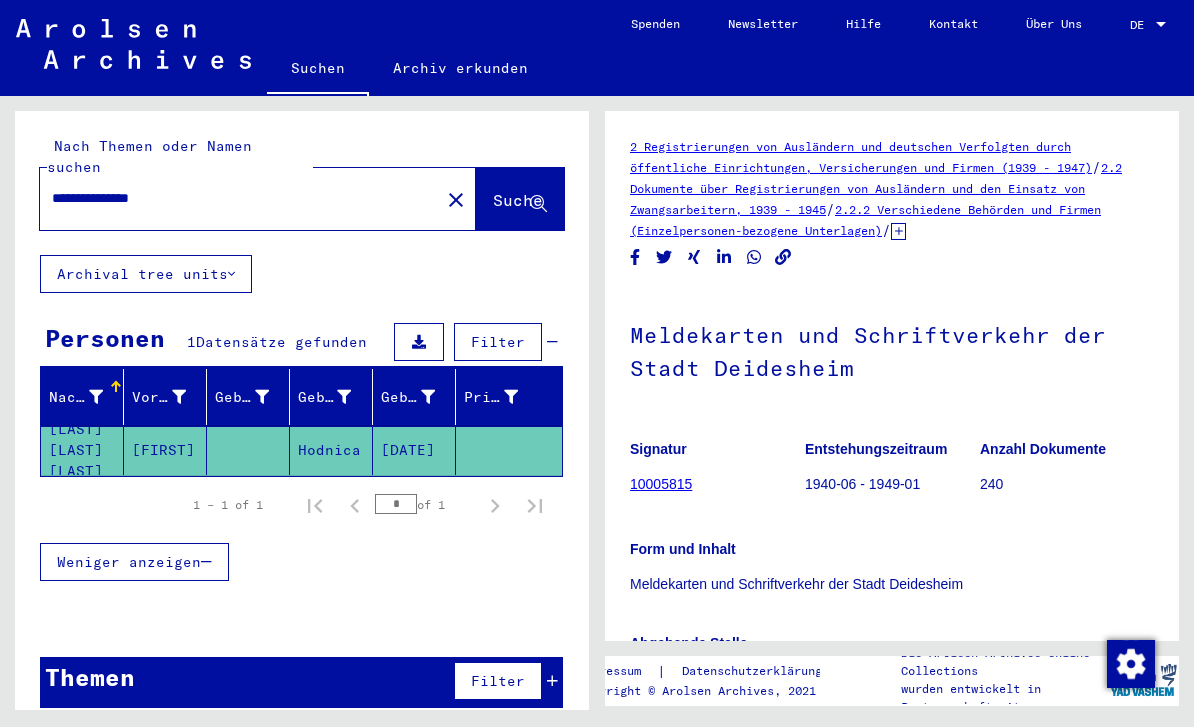 scroll, scrollTop: 0, scrollLeft: 0, axis: both 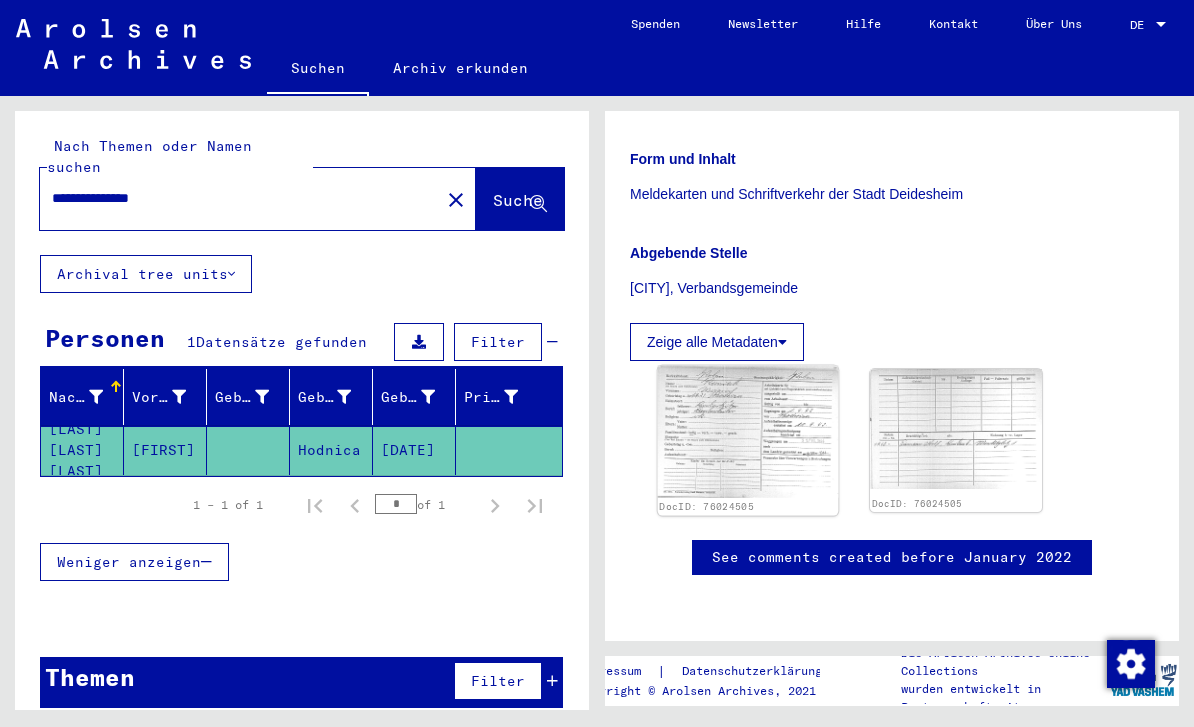 click 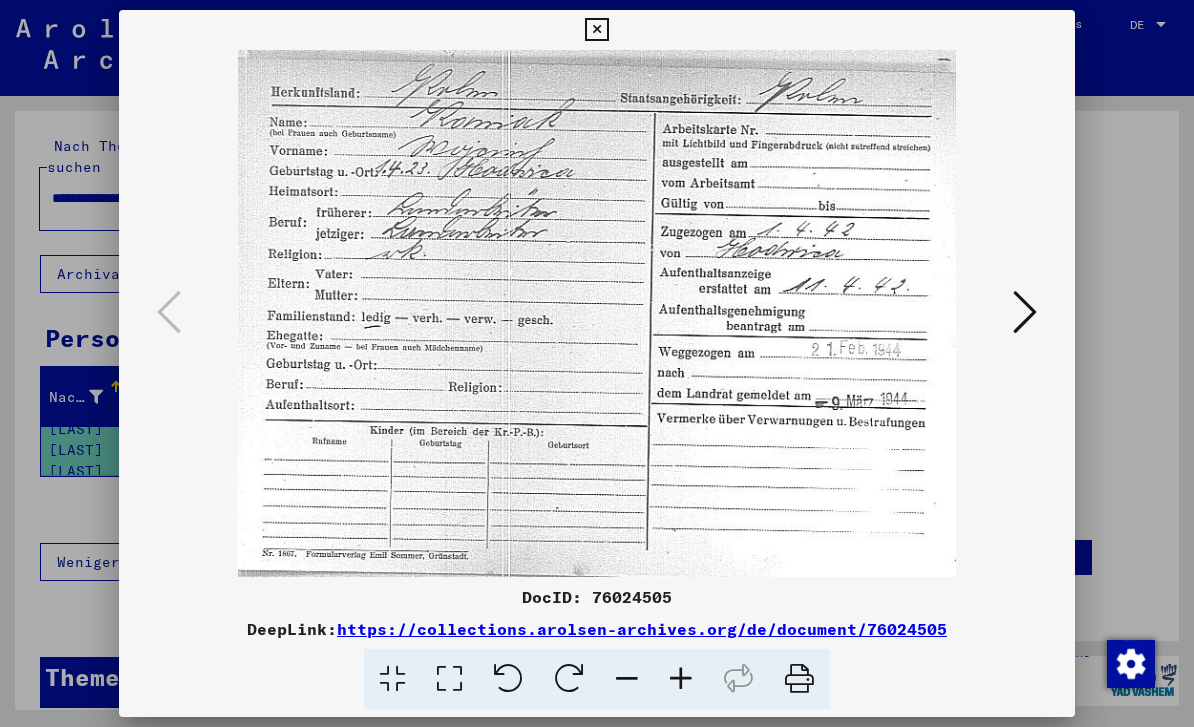click at bounding box center (596, 313) 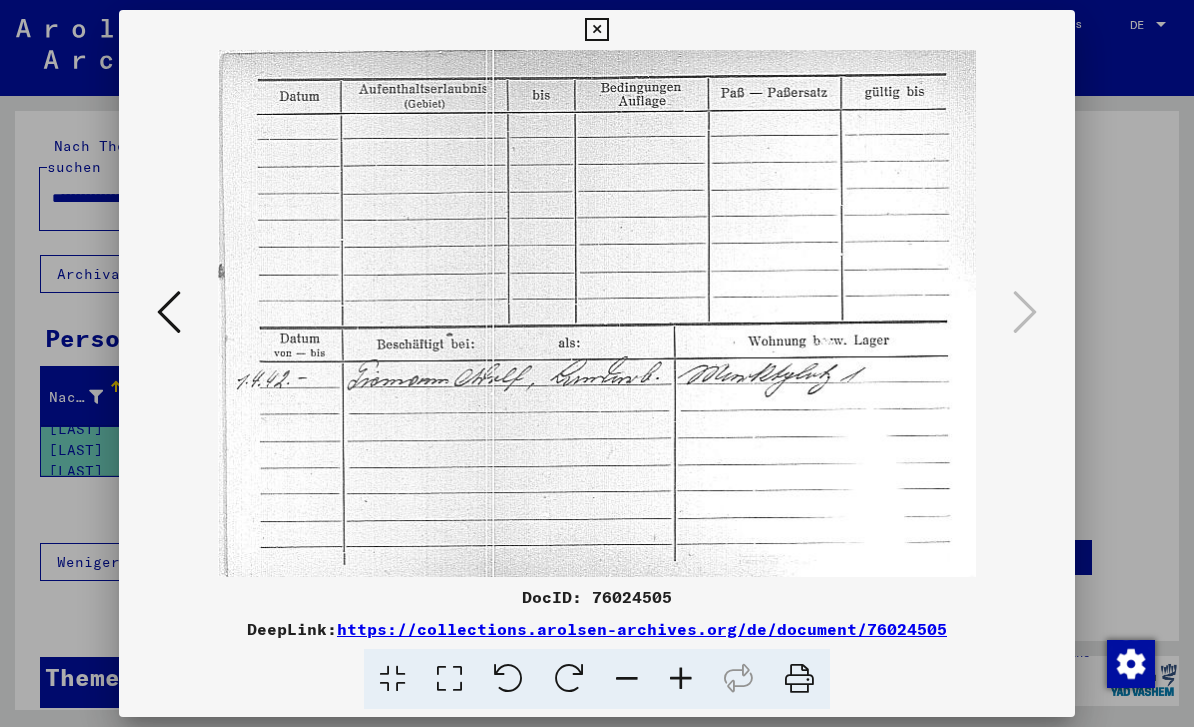 click at bounding box center (596, 30) 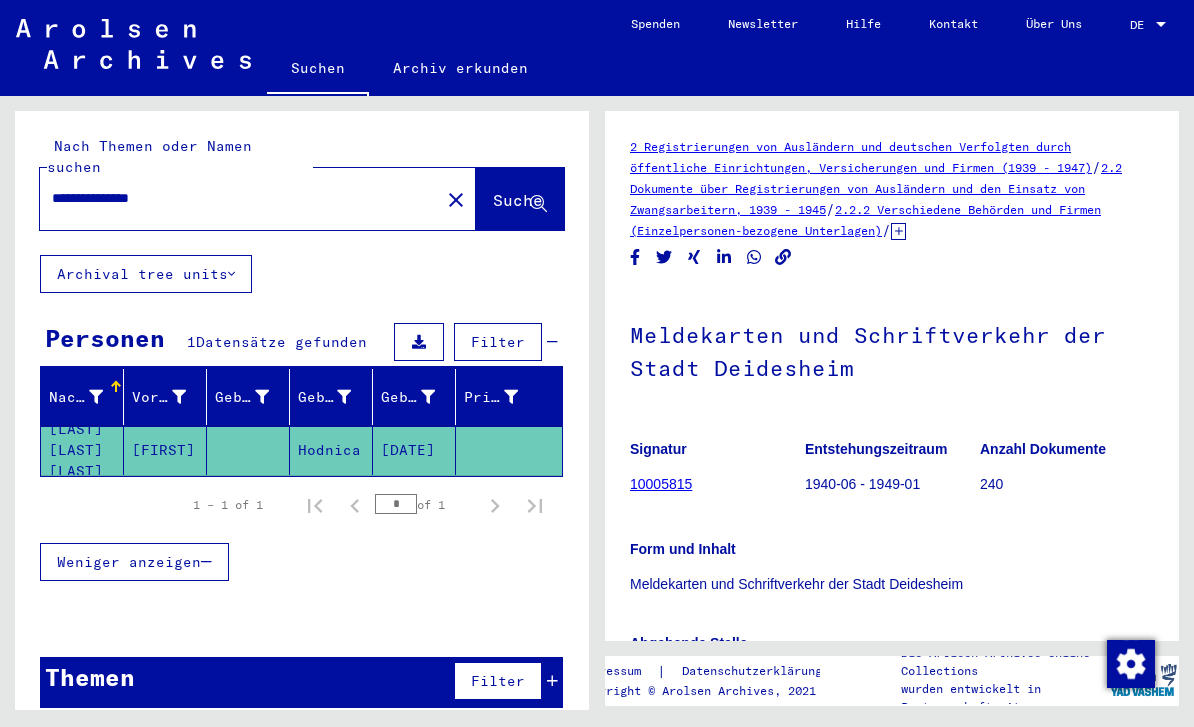 scroll, scrollTop: -1, scrollLeft: 0, axis: vertical 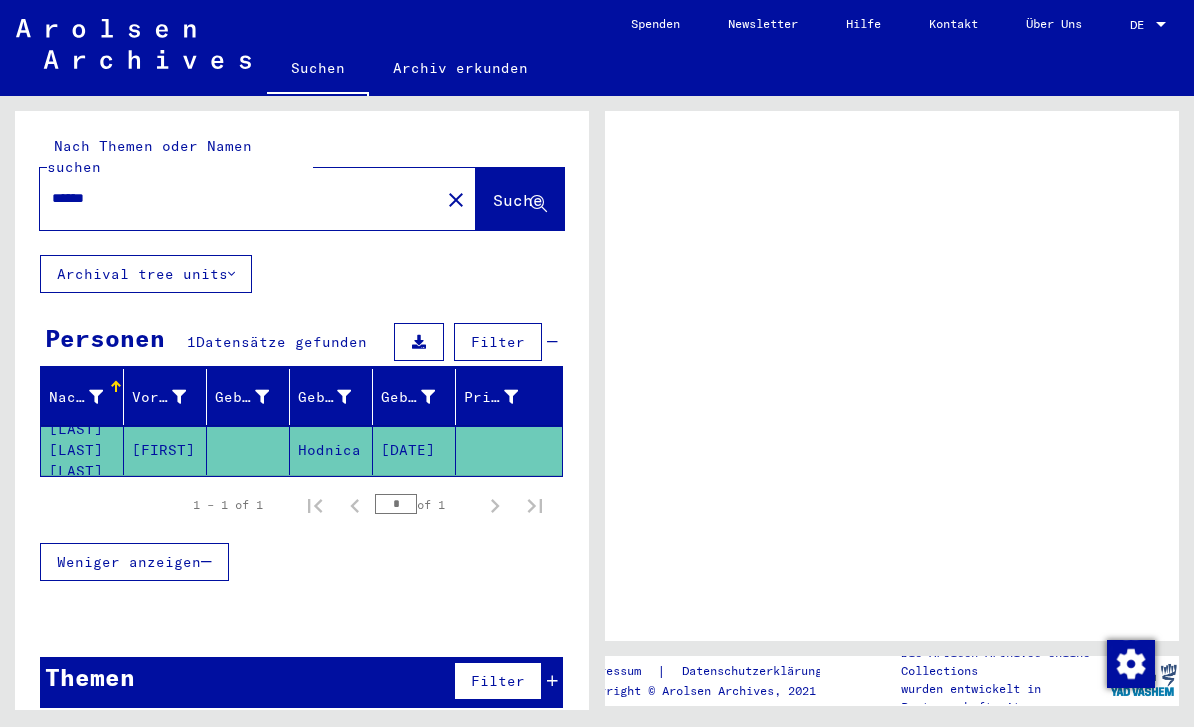 type on "******" 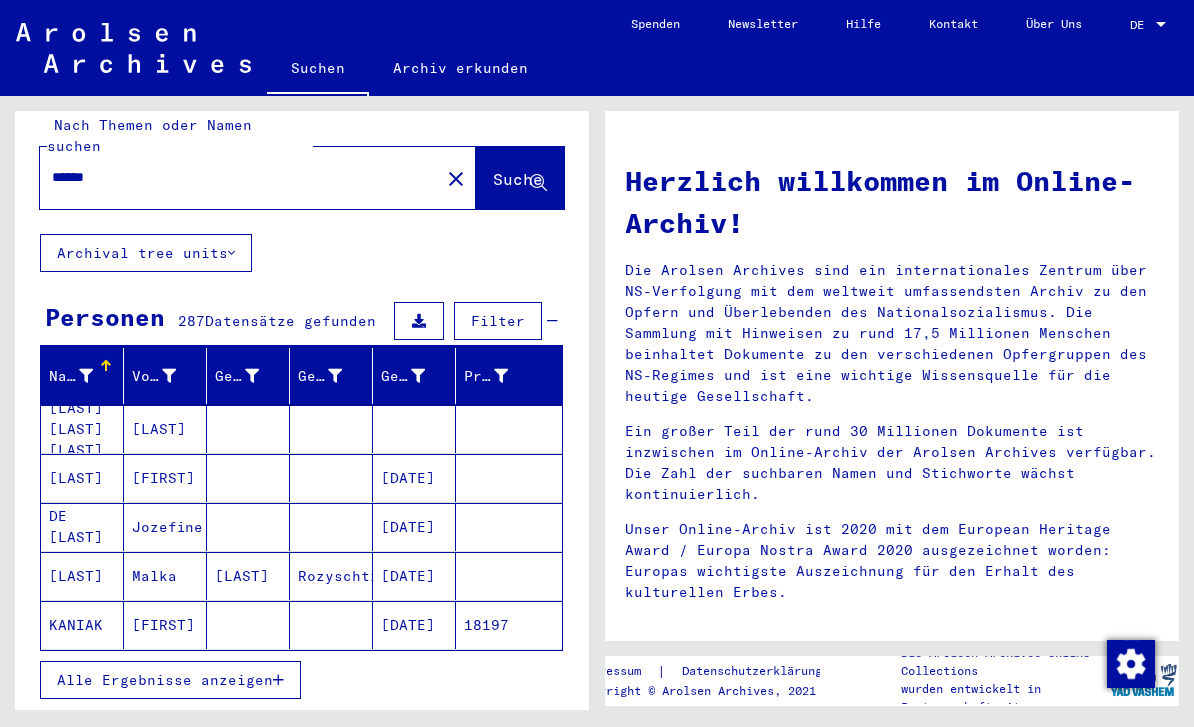 scroll, scrollTop: 22, scrollLeft: 0, axis: vertical 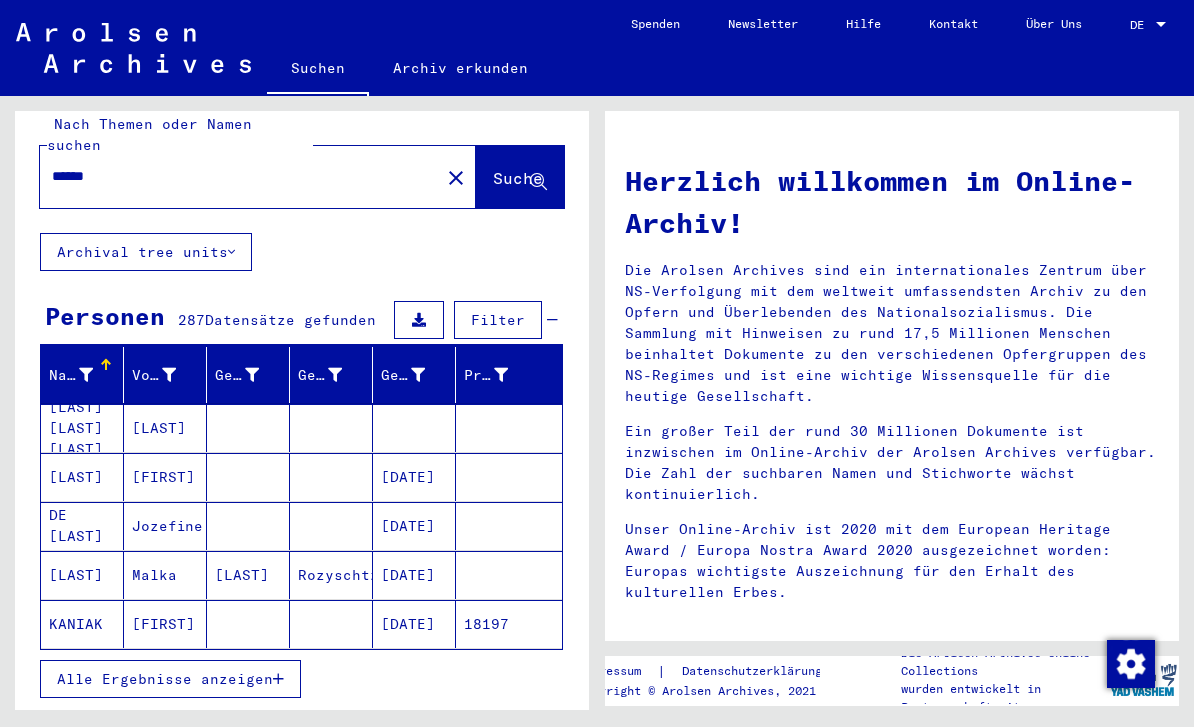 click at bounding box center [248, 477] 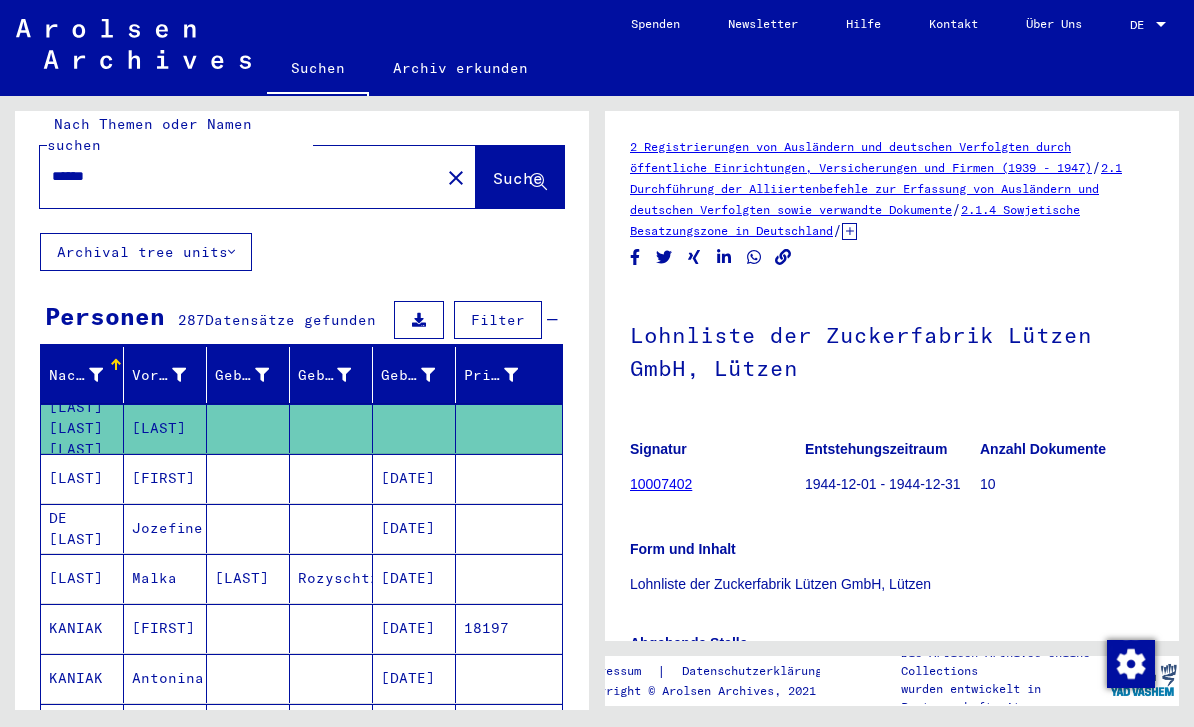 scroll, scrollTop: 0, scrollLeft: 0, axis: both 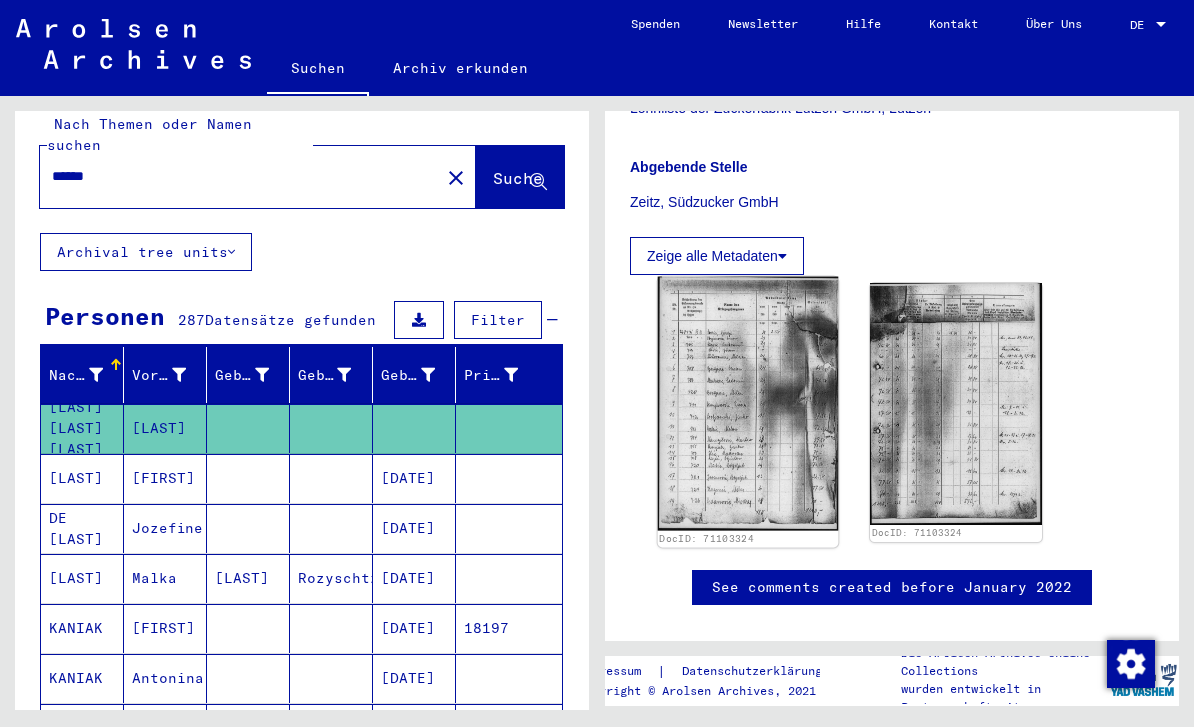 click 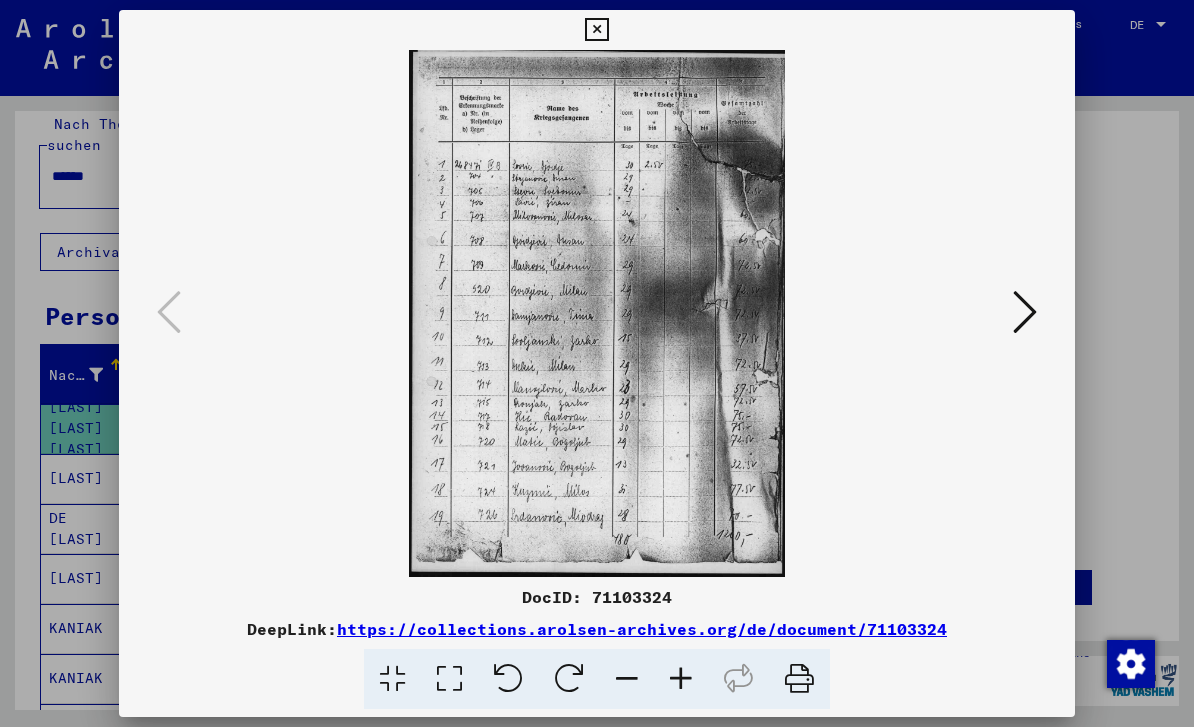 click at bounding box center (1025, 312) 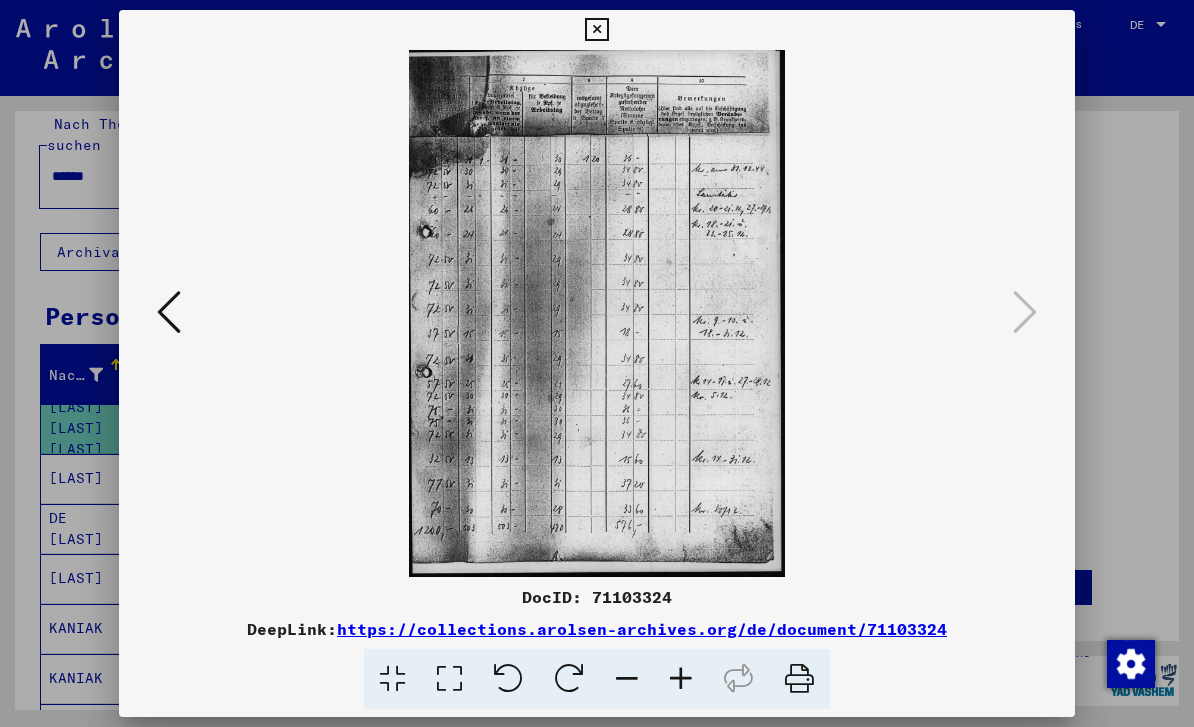 click at bounding box center [597, 363] 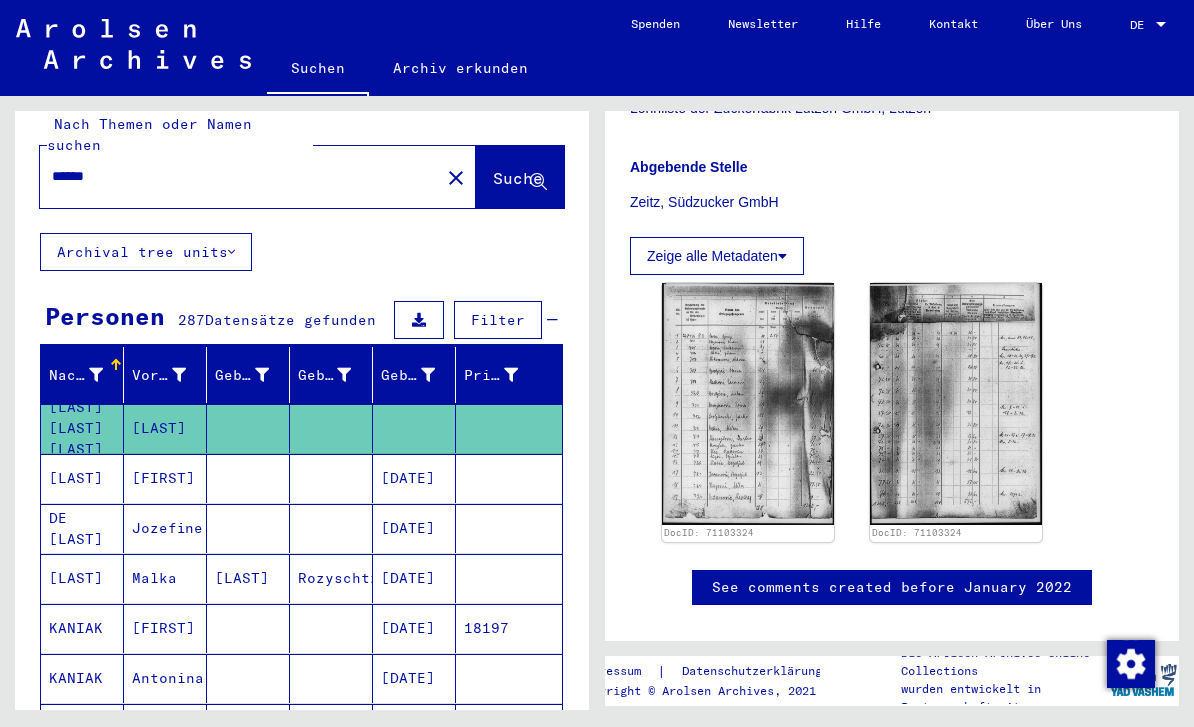 click on "[FIRST]" at bounding box center [165, 528] 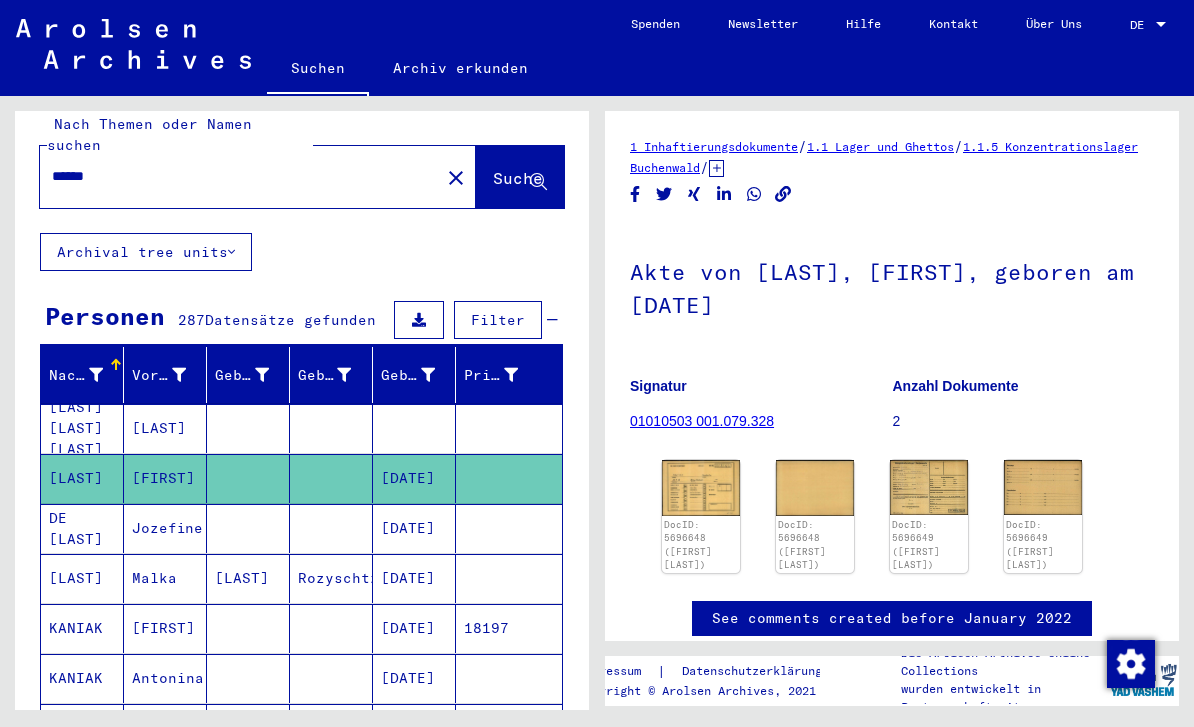 scroll, scrollTop: 0, scrollLeft: 0, axis: both 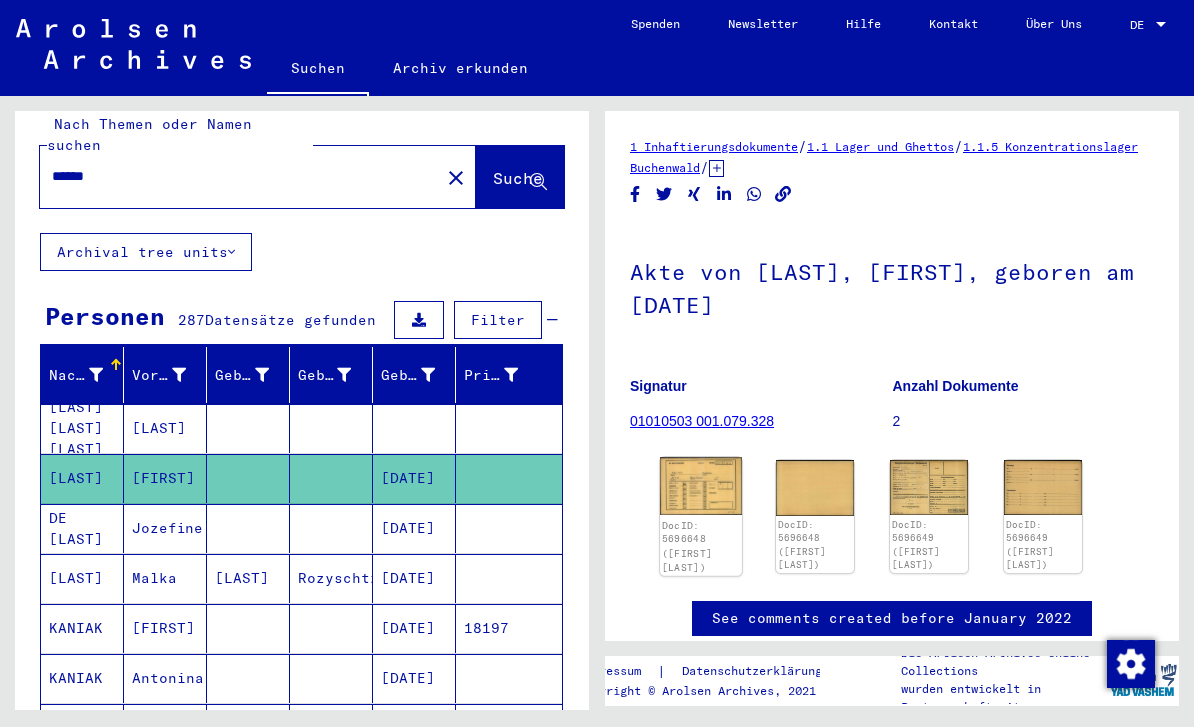 click 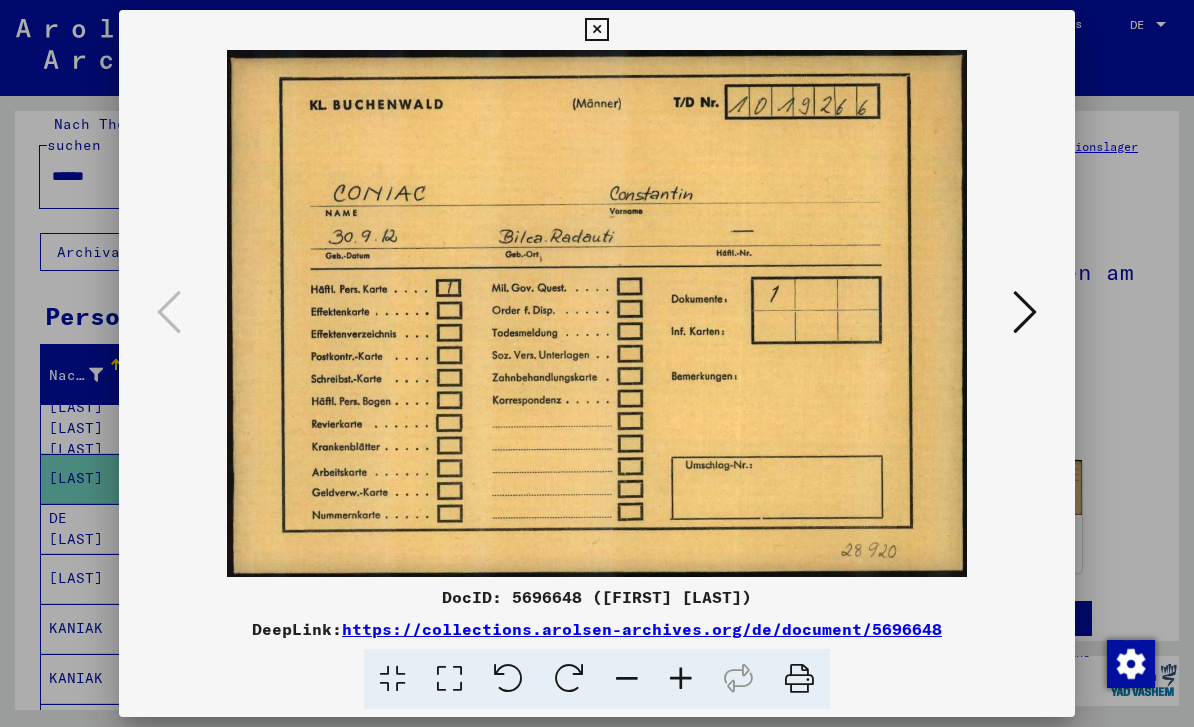 click at bounding box center (1025, 313) 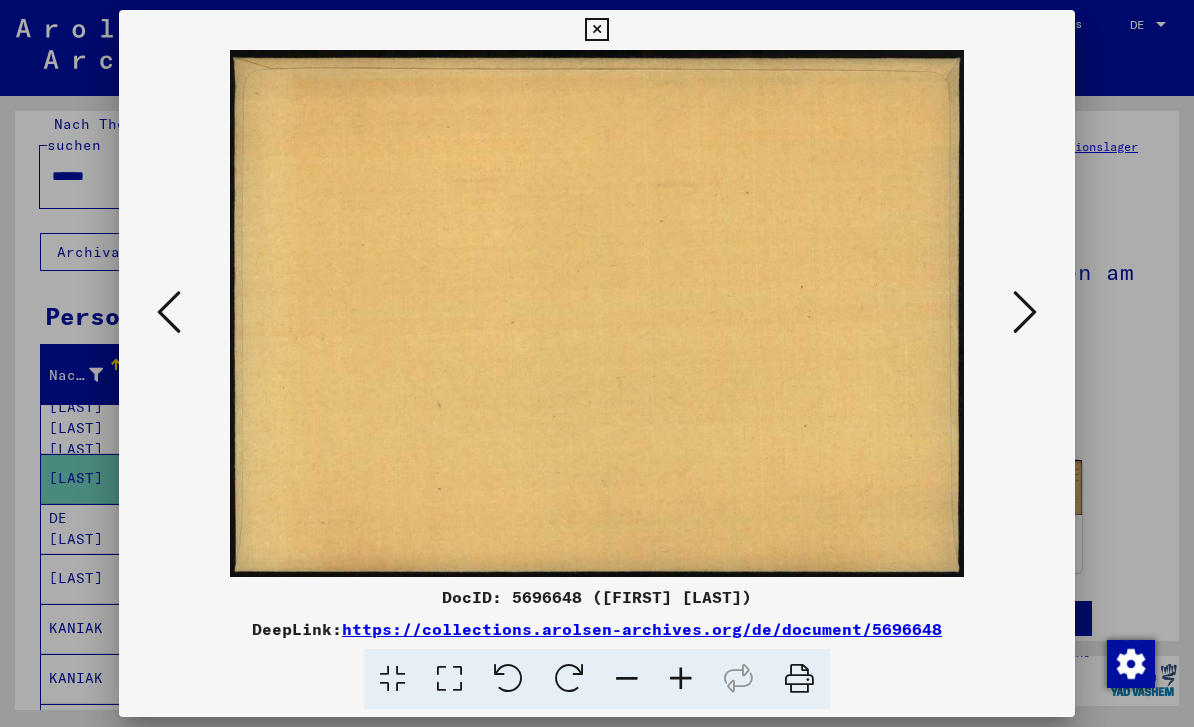 click at bounding box center [597, 363] 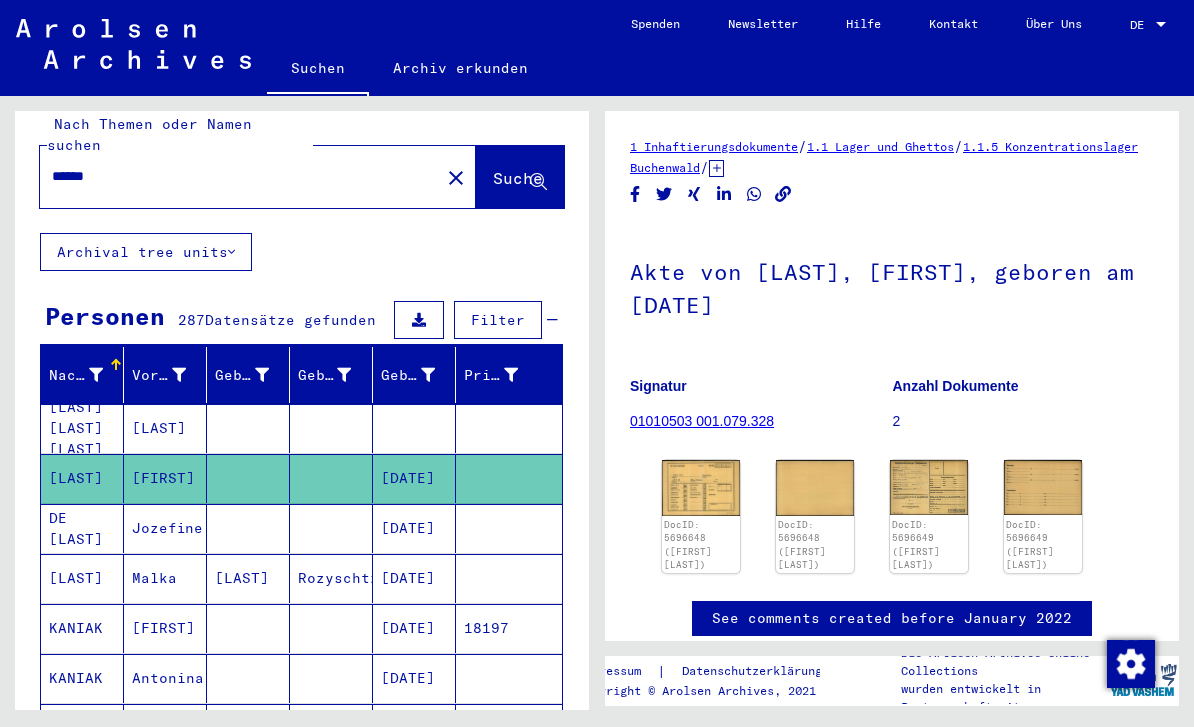scroll, scrollTop: 31, scrollLeft: 0, axis: vertical 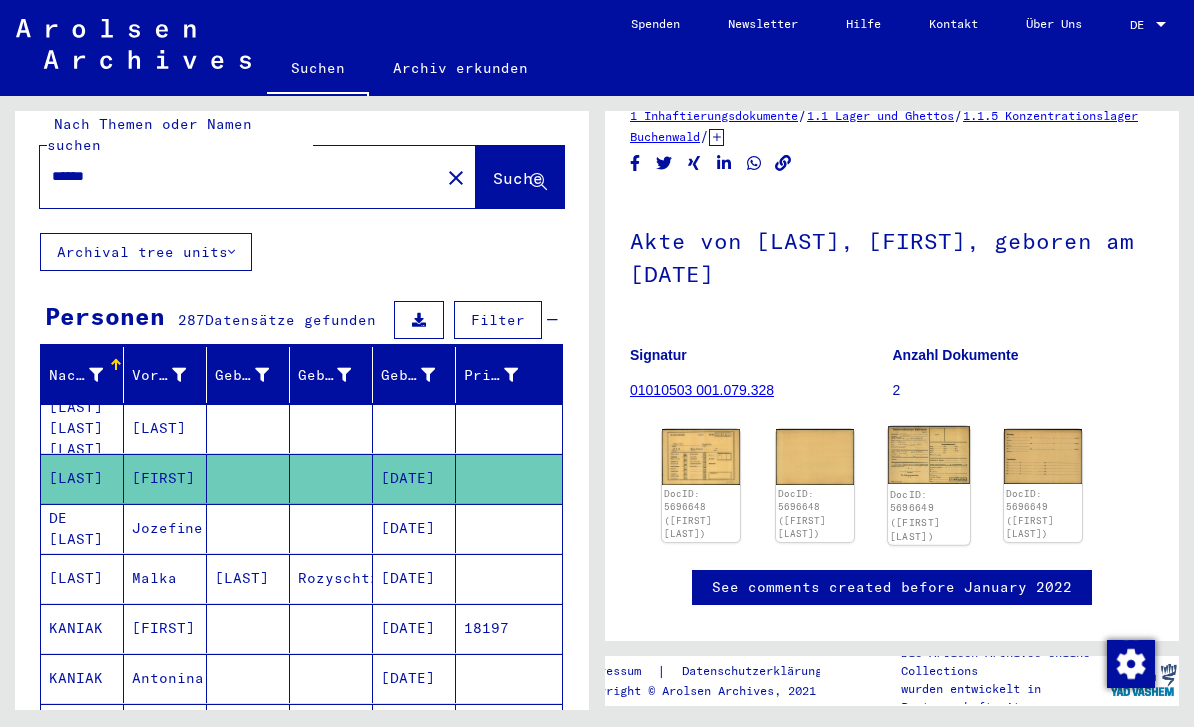 click 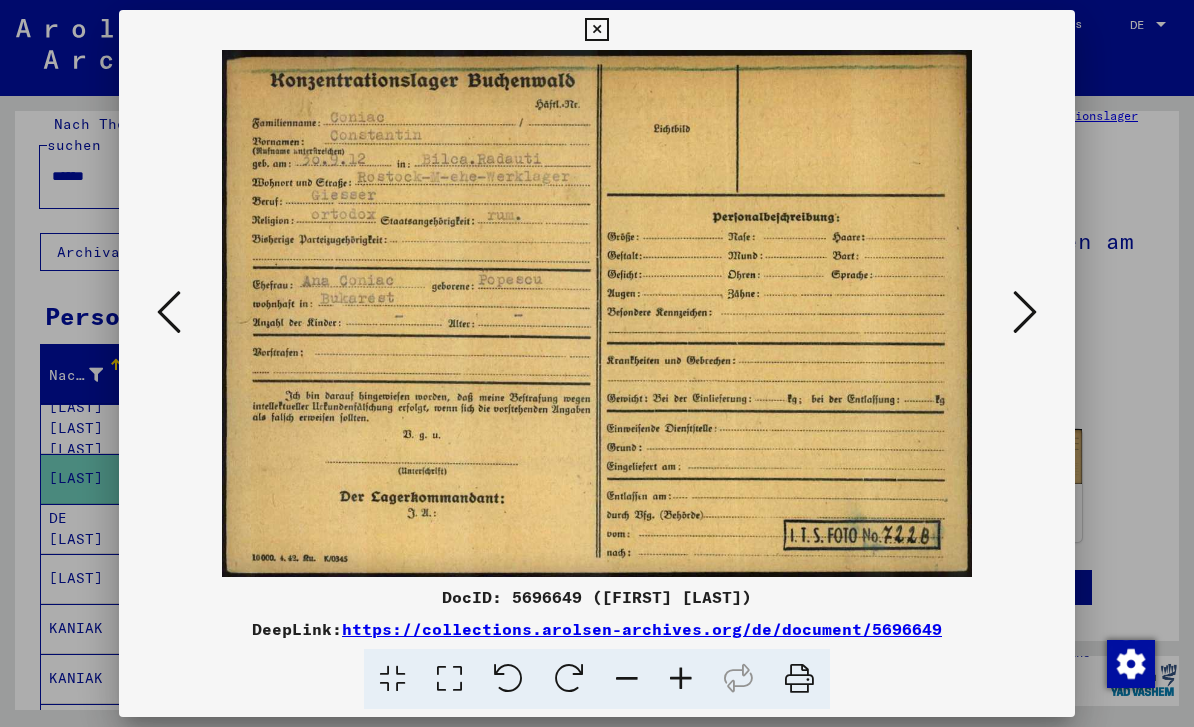 click at bounding box center (597, 363) 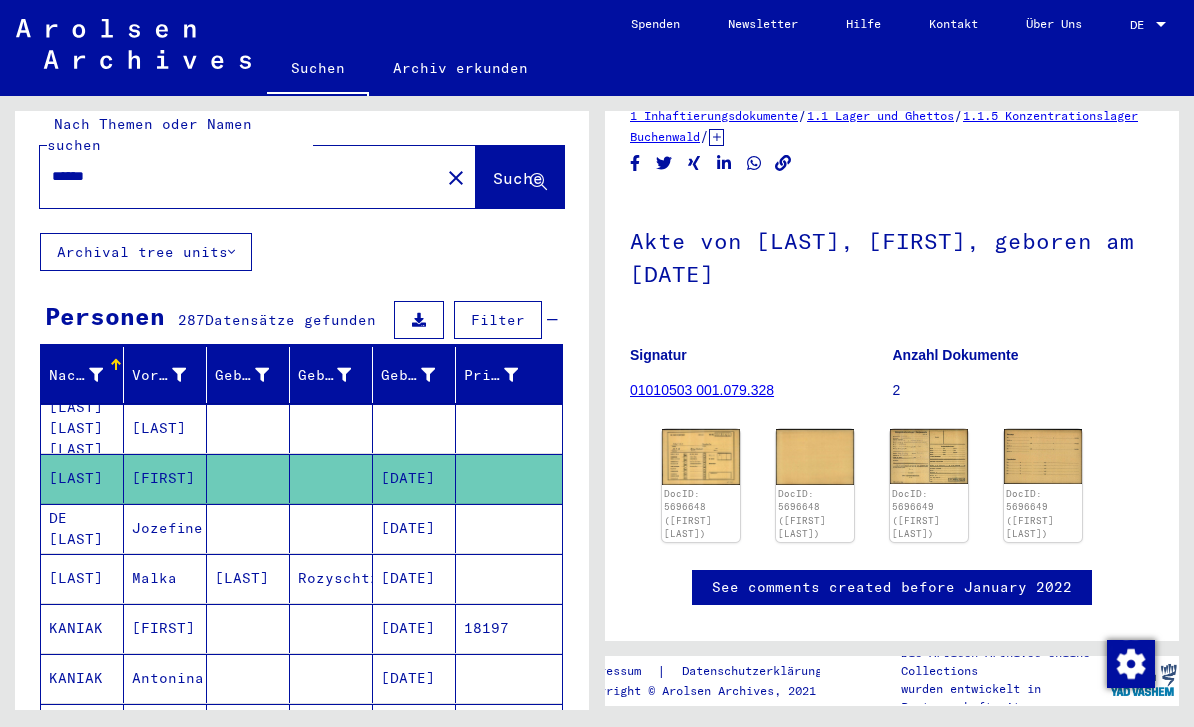 click on "Jozefine" at bounding box center [165, 578] 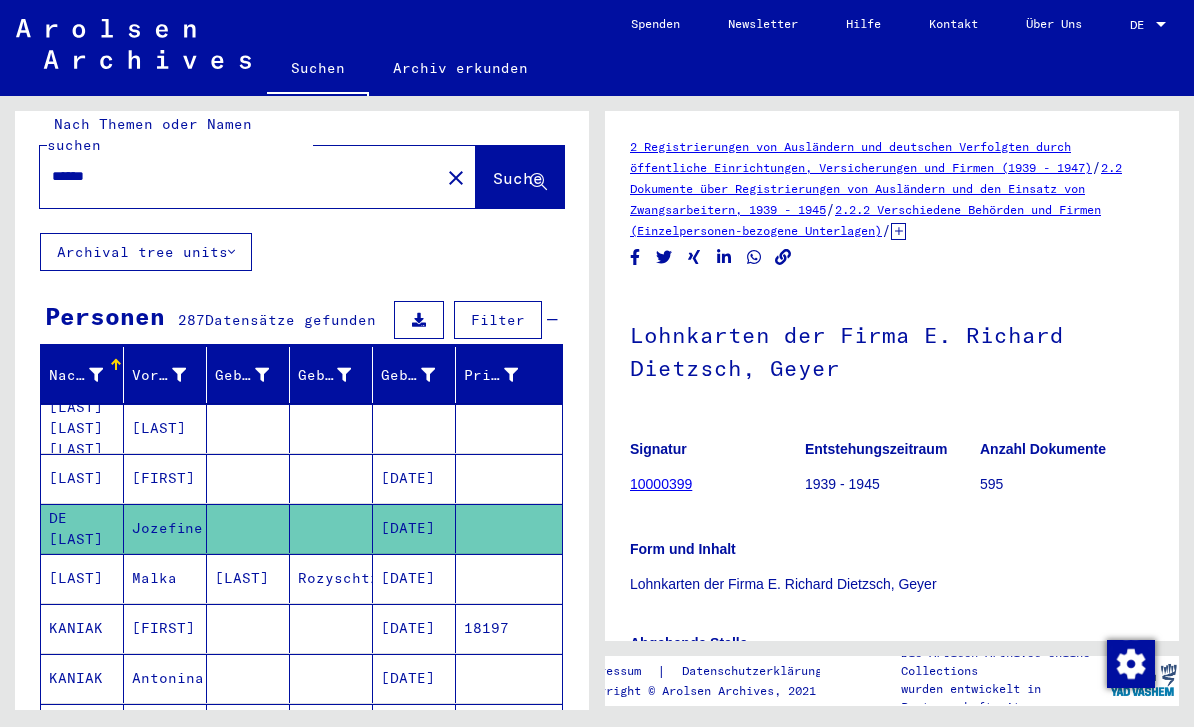 scroll, scrollTop: 0, scrollLeft: 0, axis: both 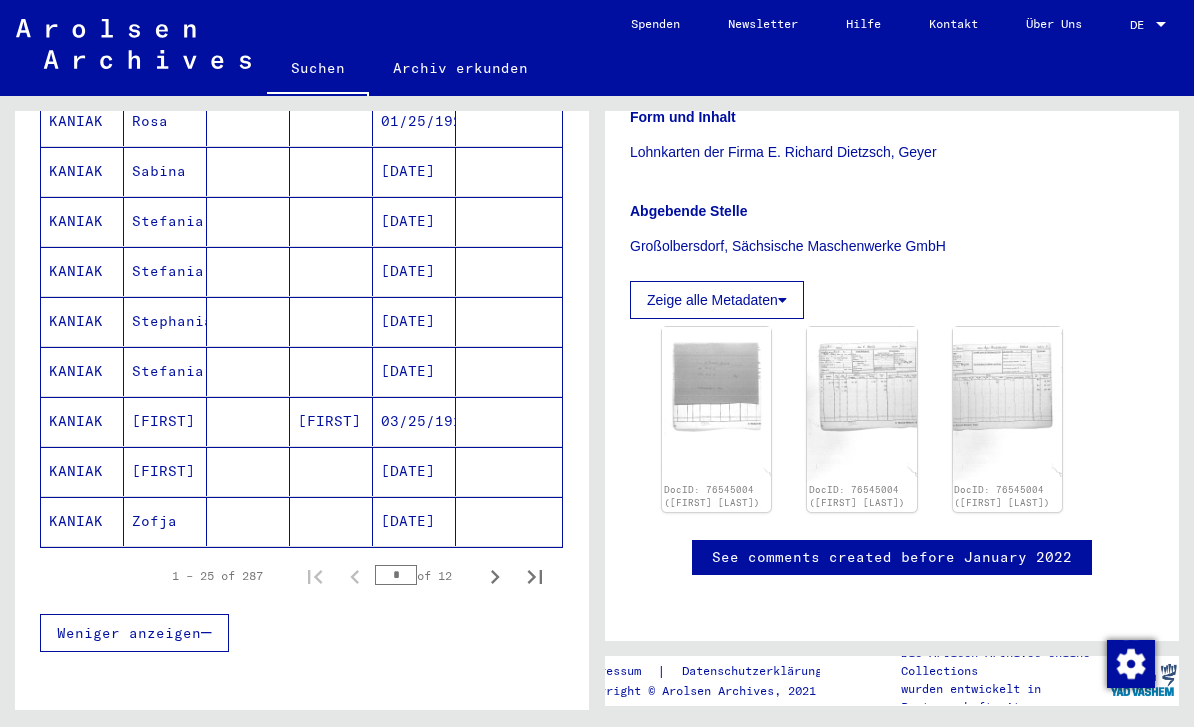 click on "[FIRST]" at bounding box center (165, 521) 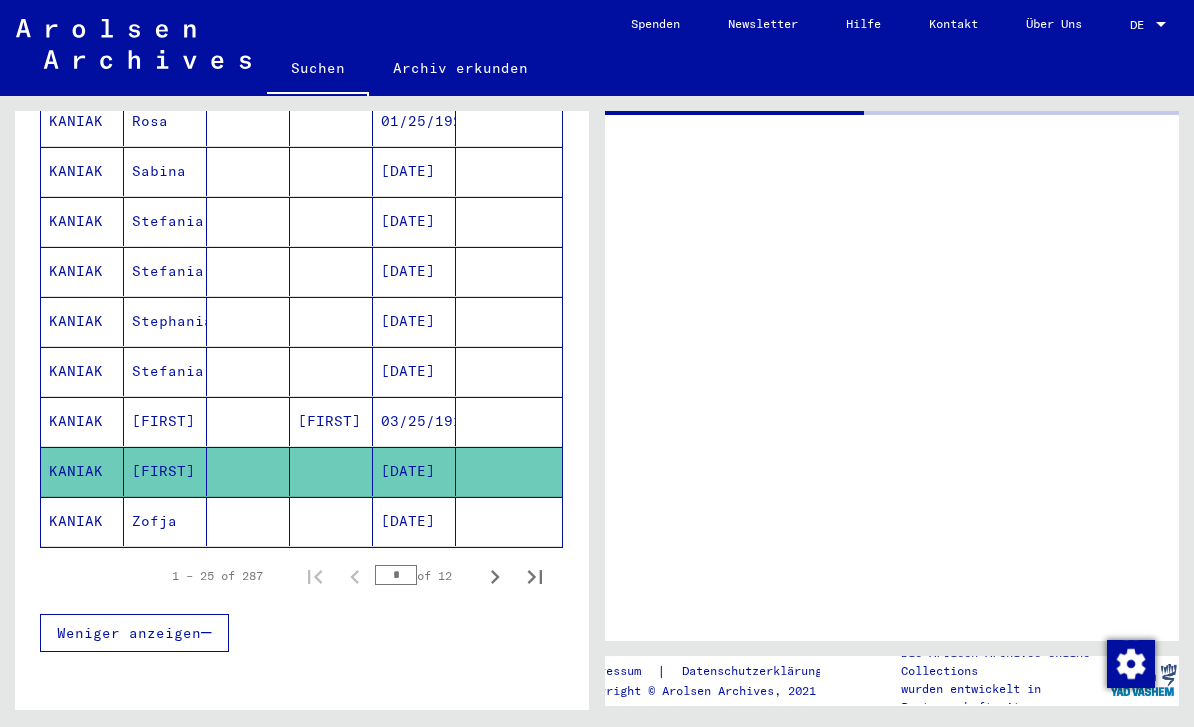 scroll, scrollTop: 0, scrollLeft: 0, axis: both 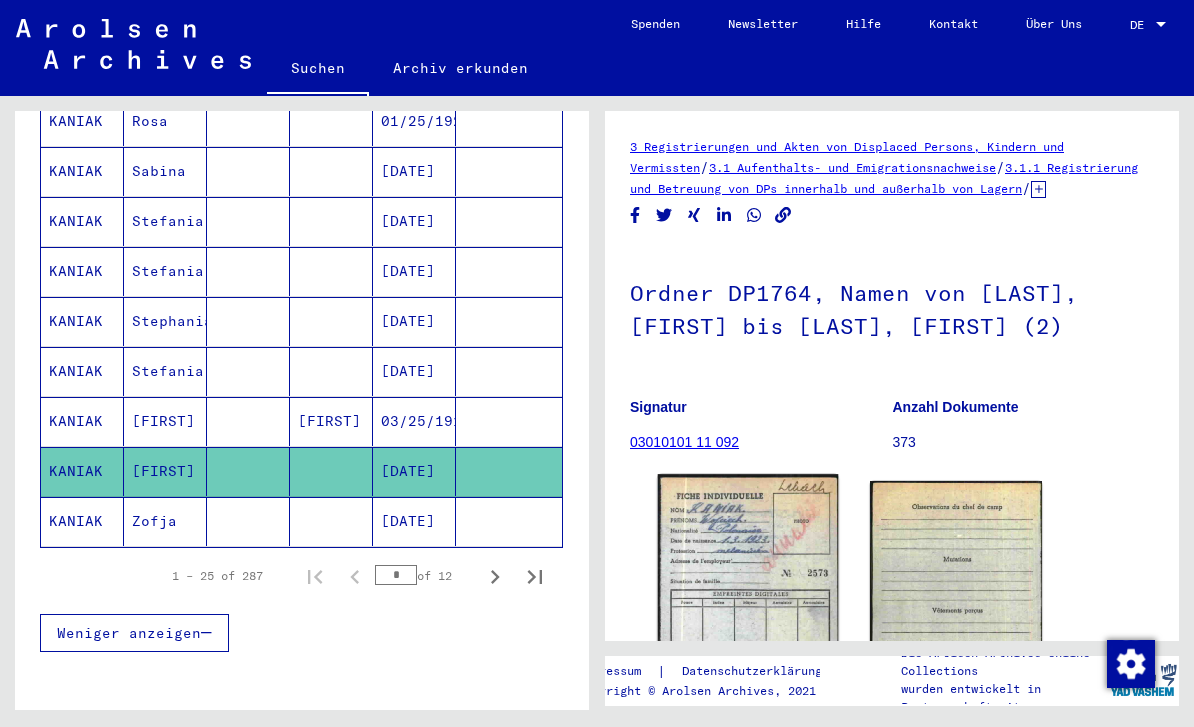 click 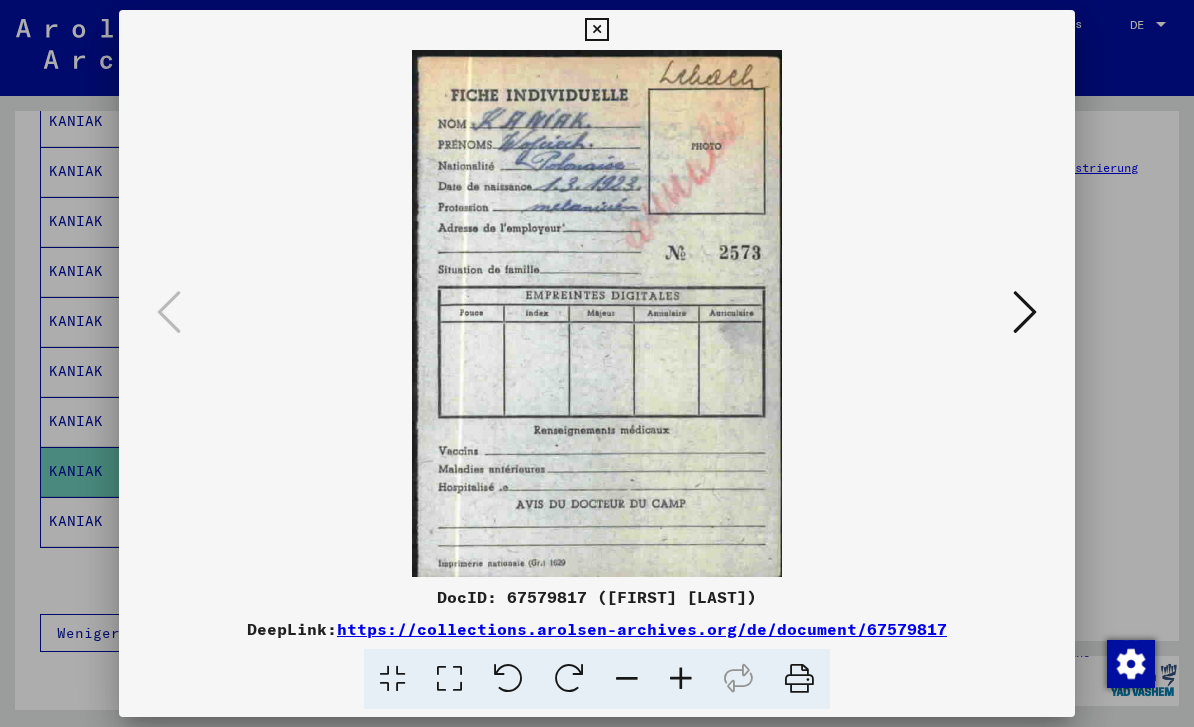 click at bounding box center (1025, 313) 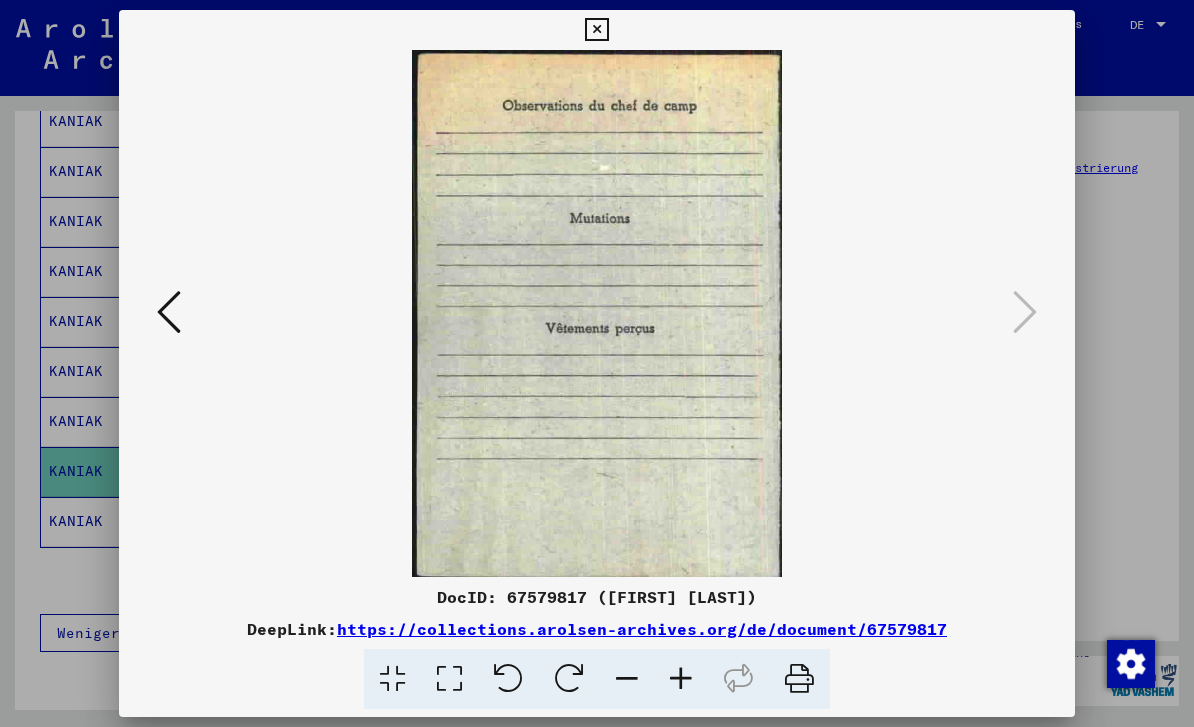 click at bounding box center (597, 363) 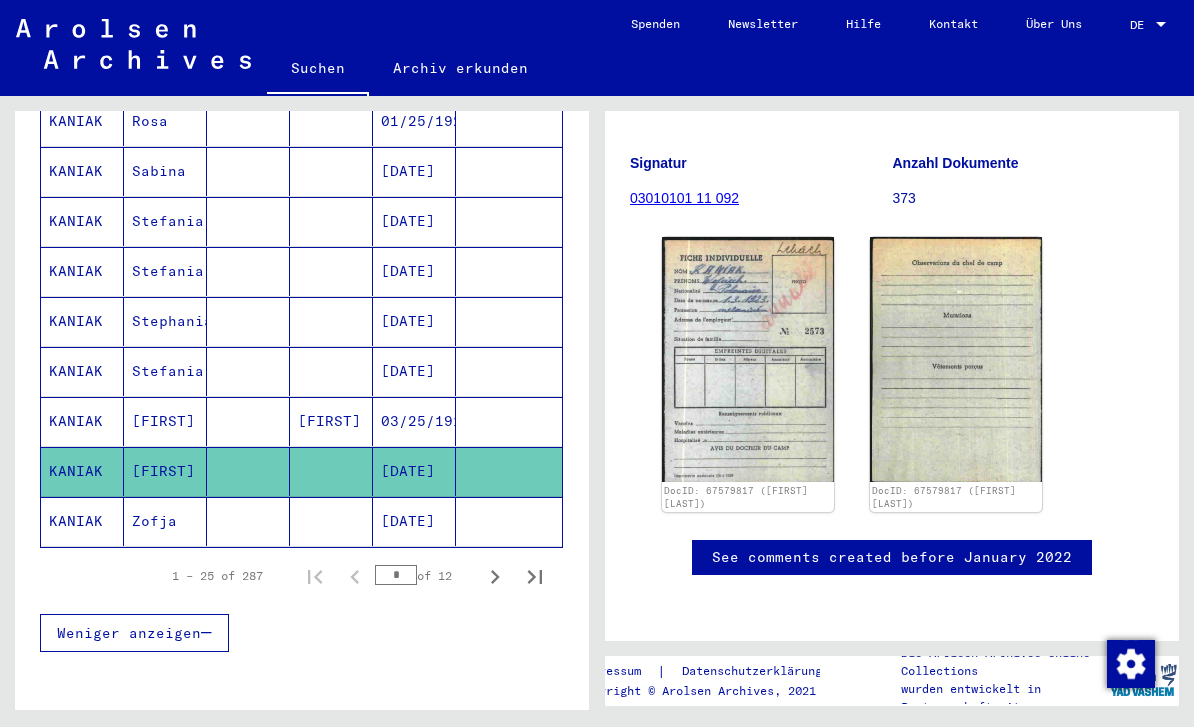 click at bounding box center [495, 576] 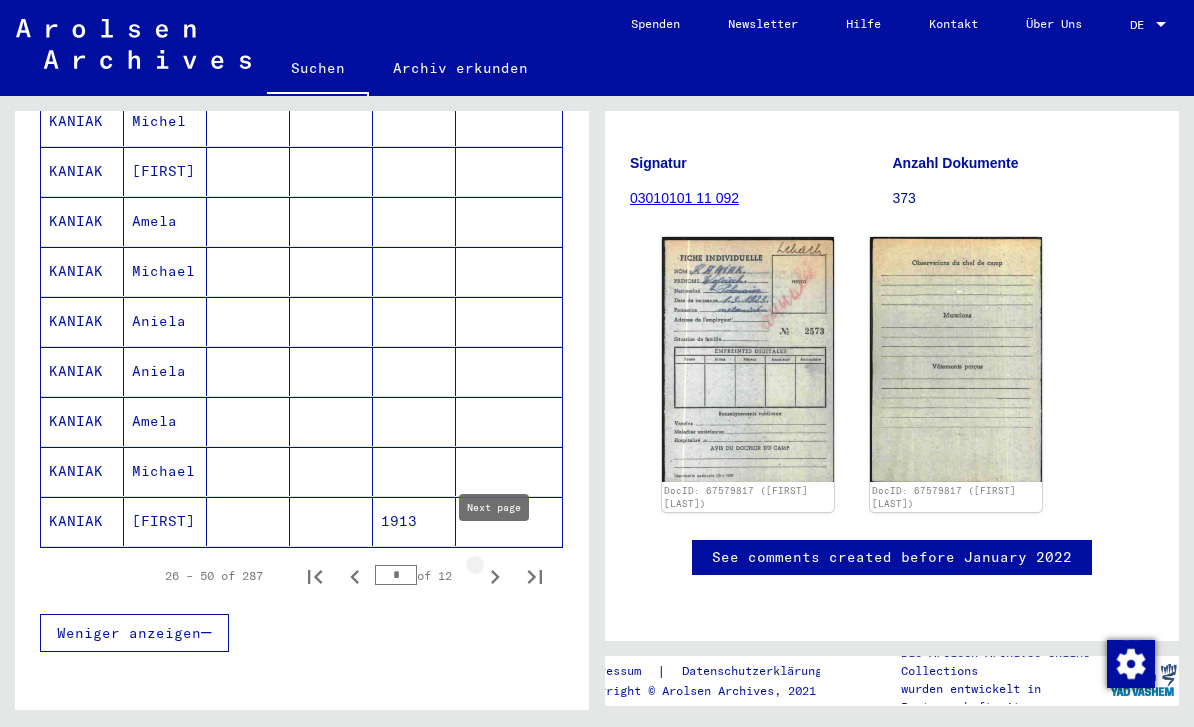 scroll, scrollTop: 653, scrollLeft: 0, axis: vertical 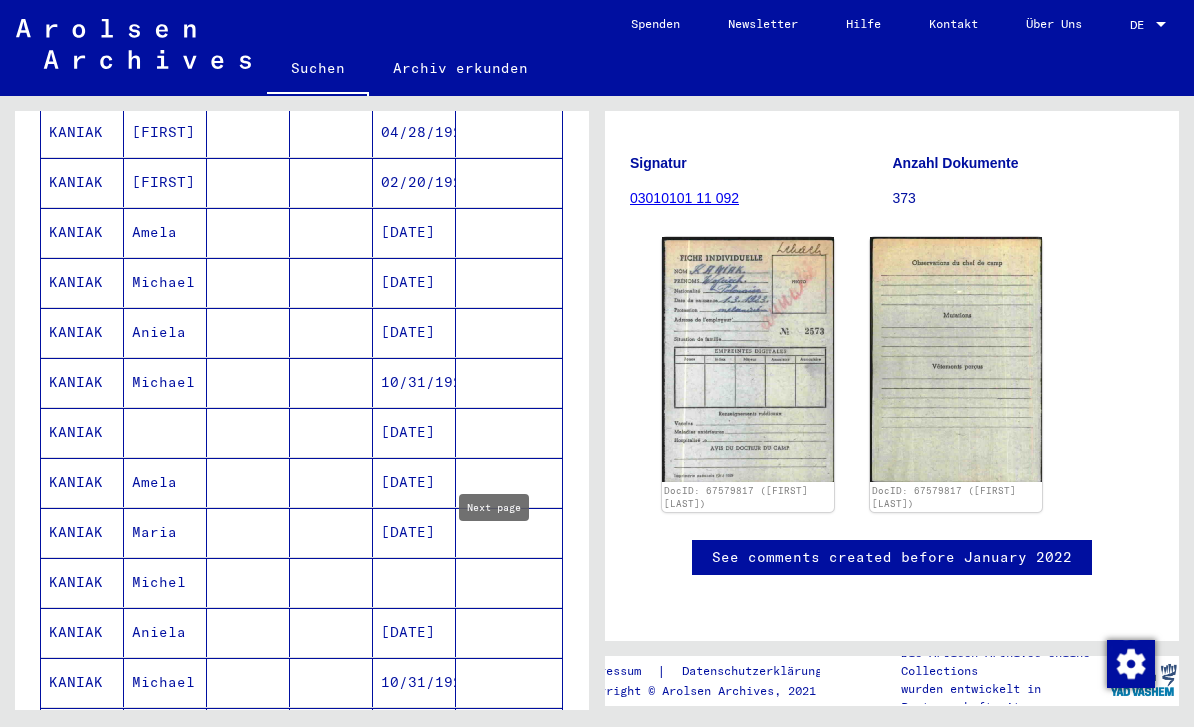 click on "[DATE]" at bounding box center (414, 482) 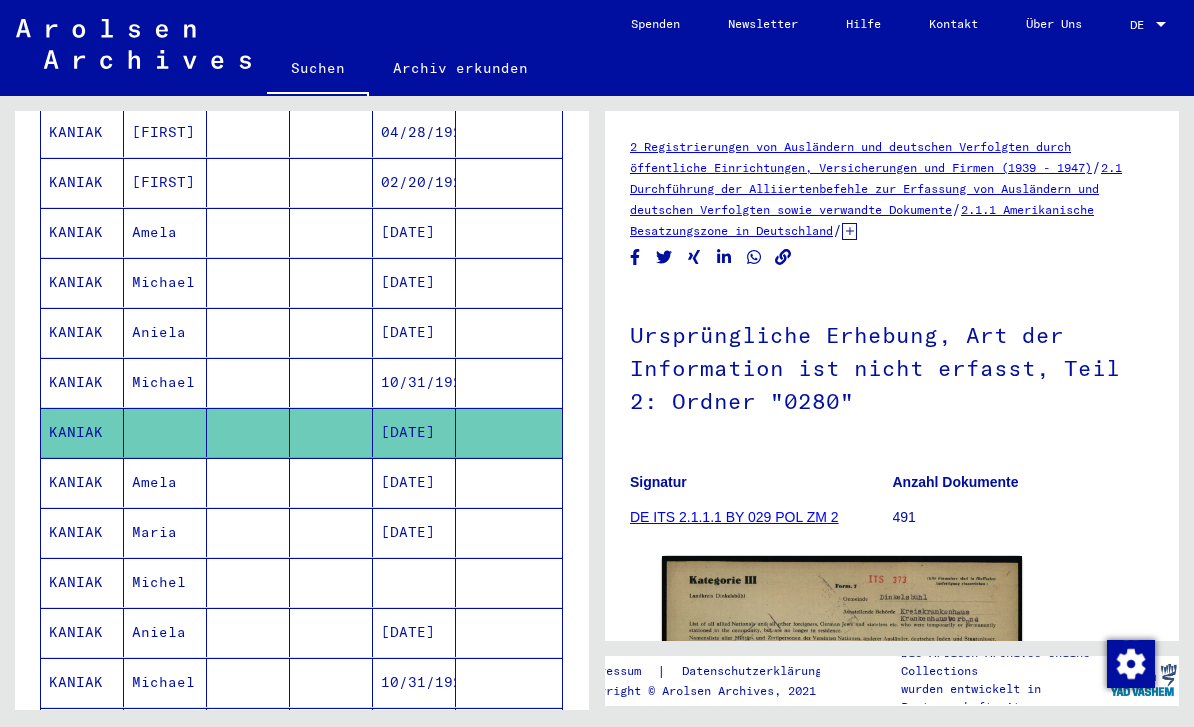 scroll, scrollTop: 0, scrollLeft: 0, axis: both 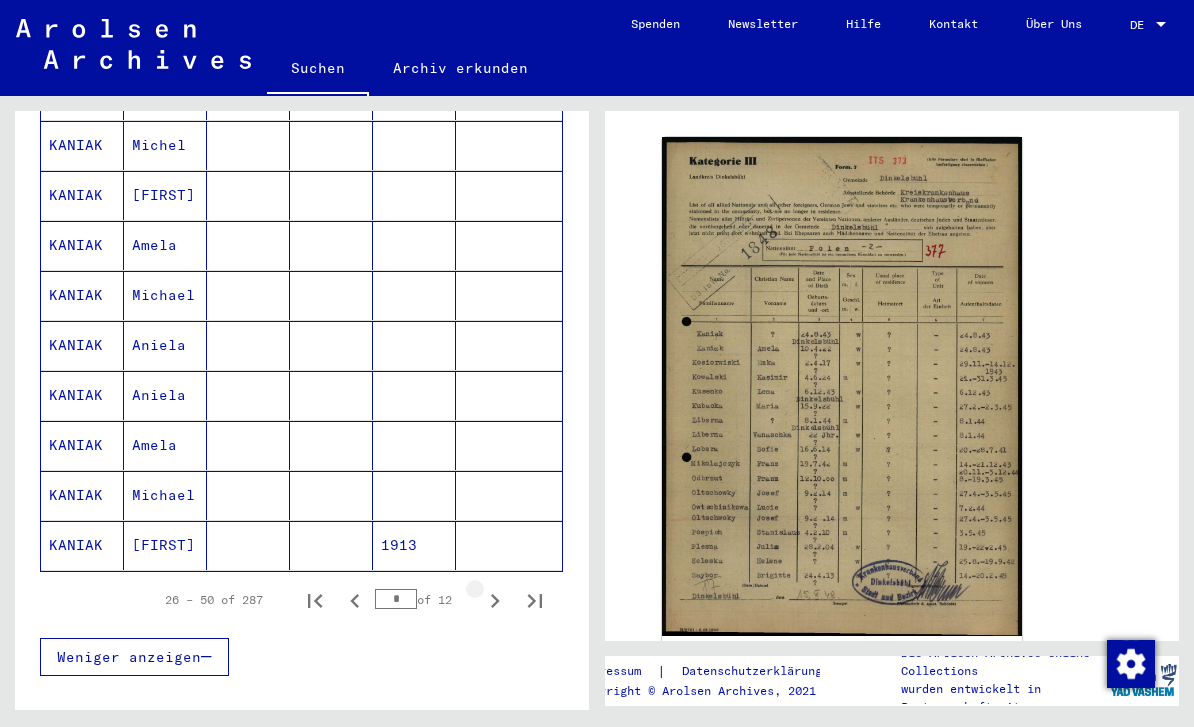 click 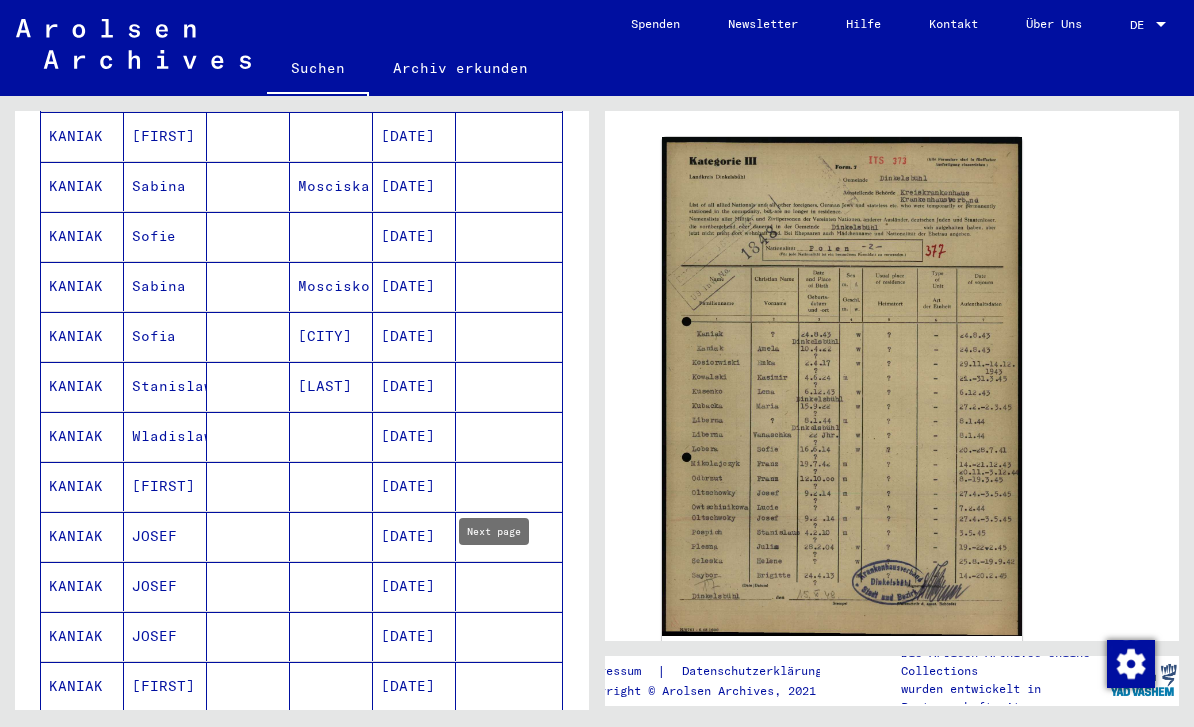 scroll, scrollTop: 904, scrollLeft: 0, axis: vertical 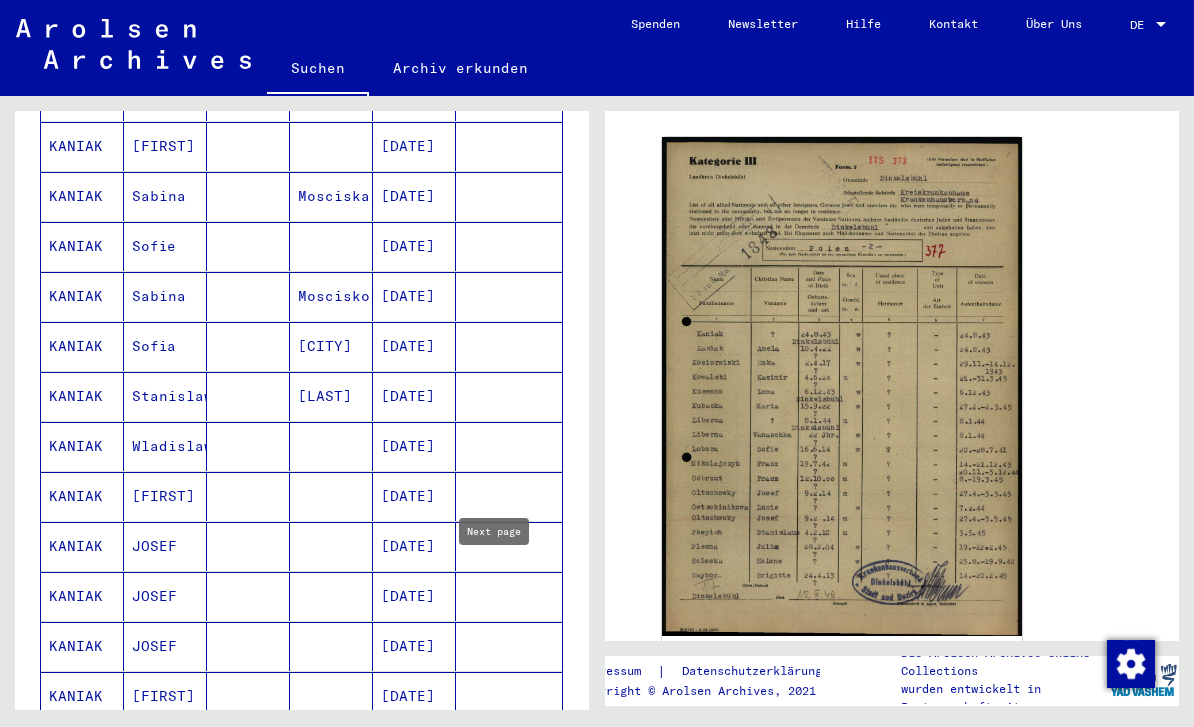 click on "[DATE]" at bounding box center [414, 496] 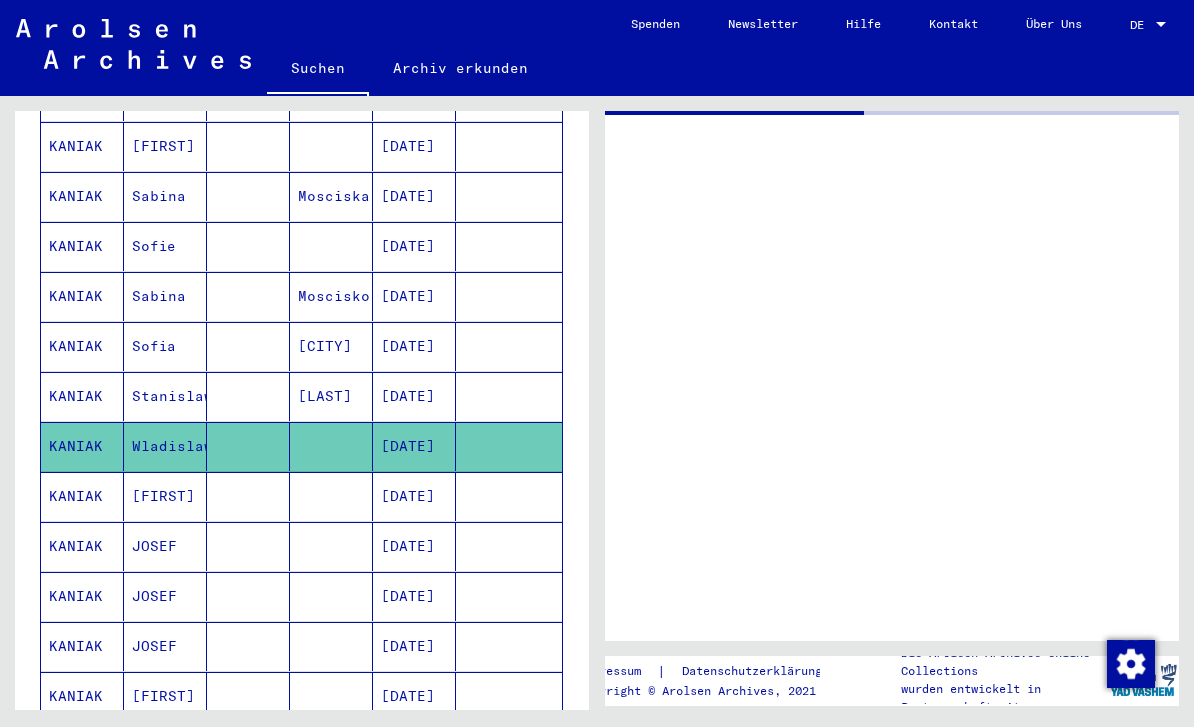 scroll, scrollTop: 0, scrollLeft: 0, axis: both 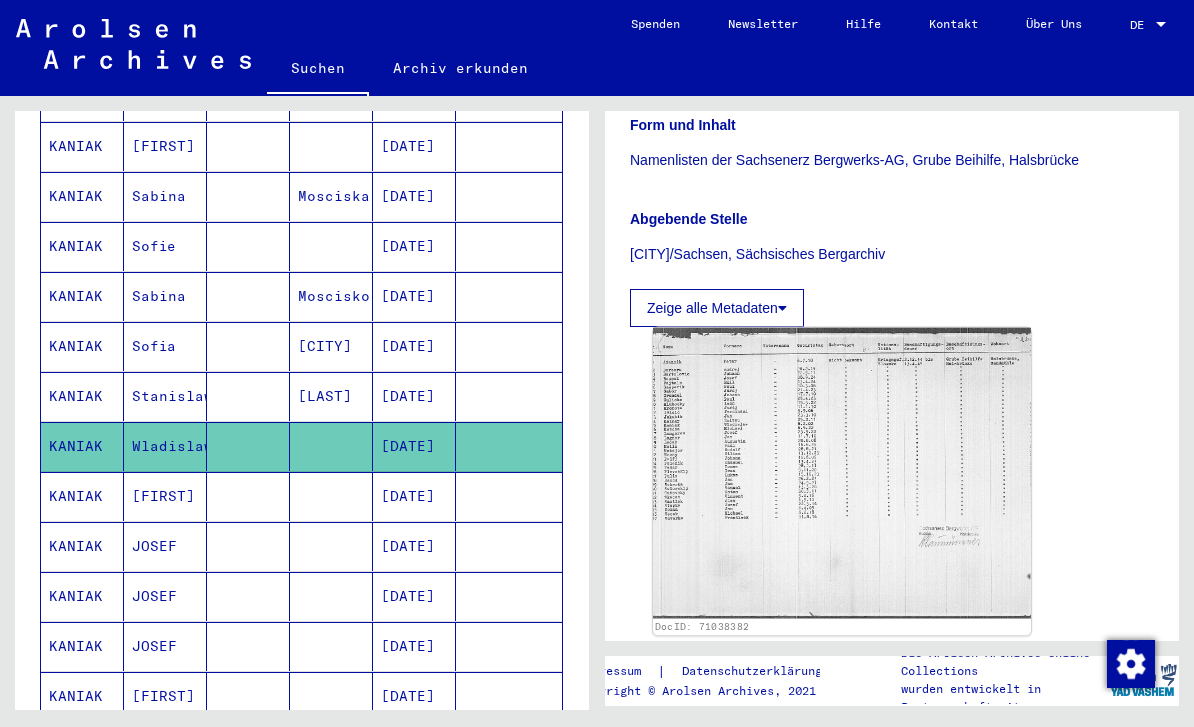 click 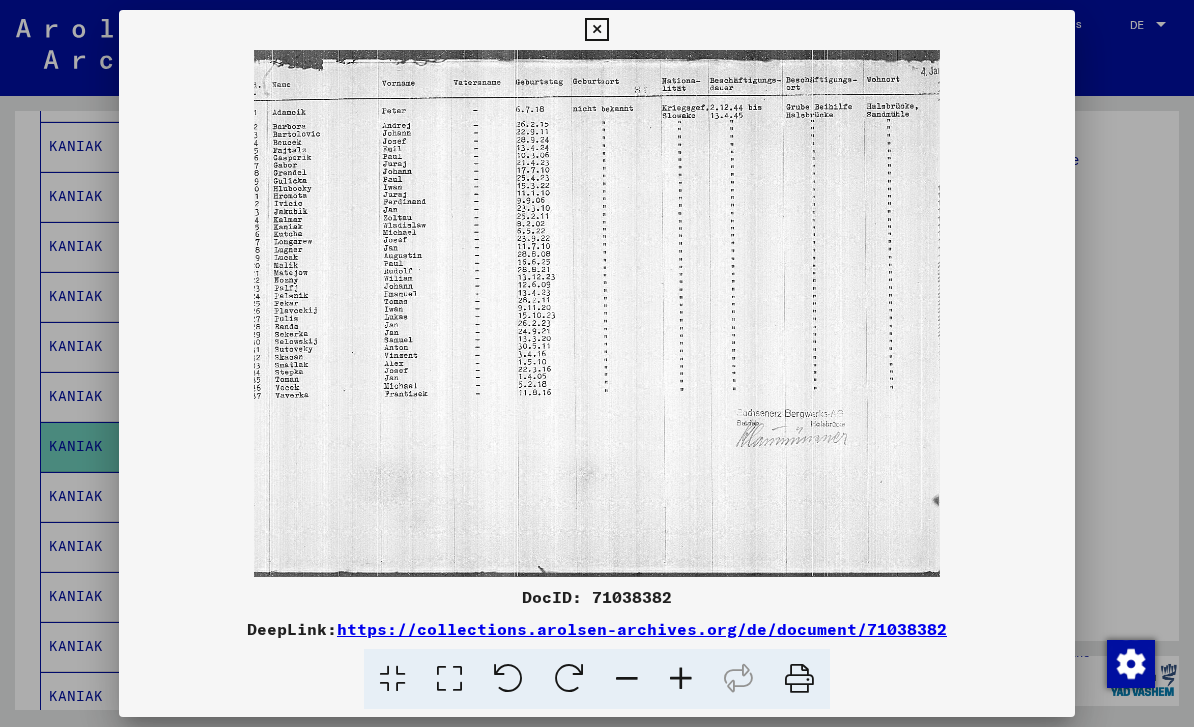 click at bounding box center (597, 363) 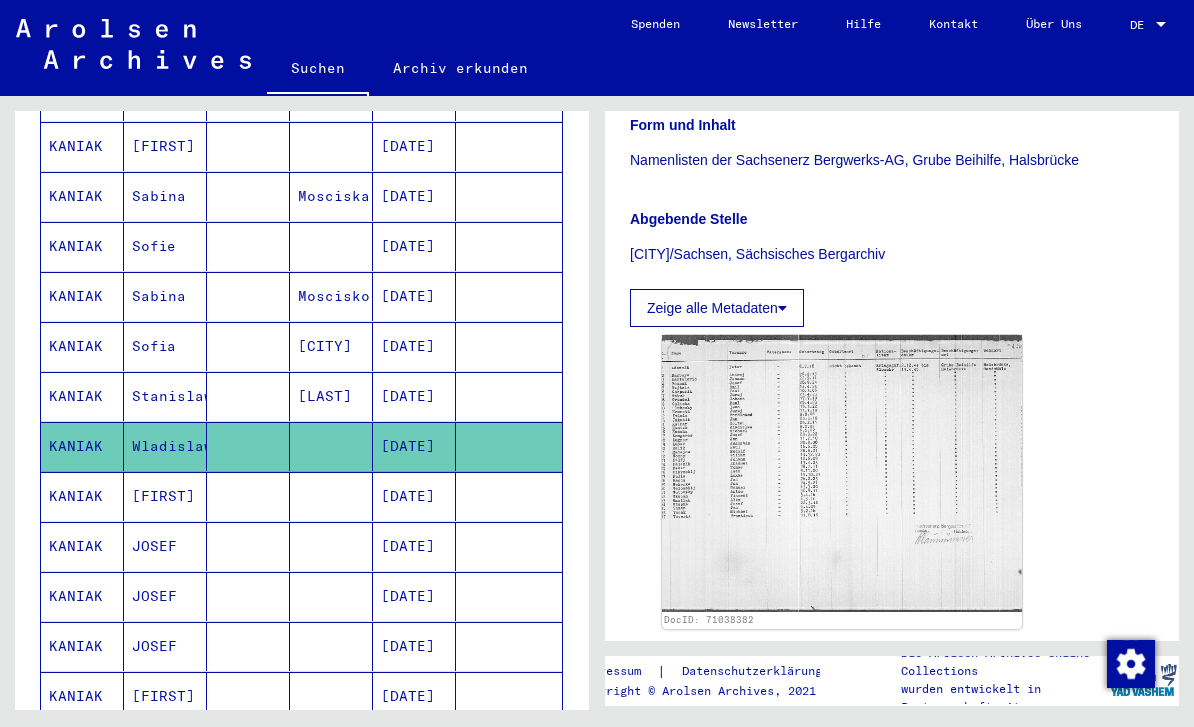 click on "DocID: 71038382" 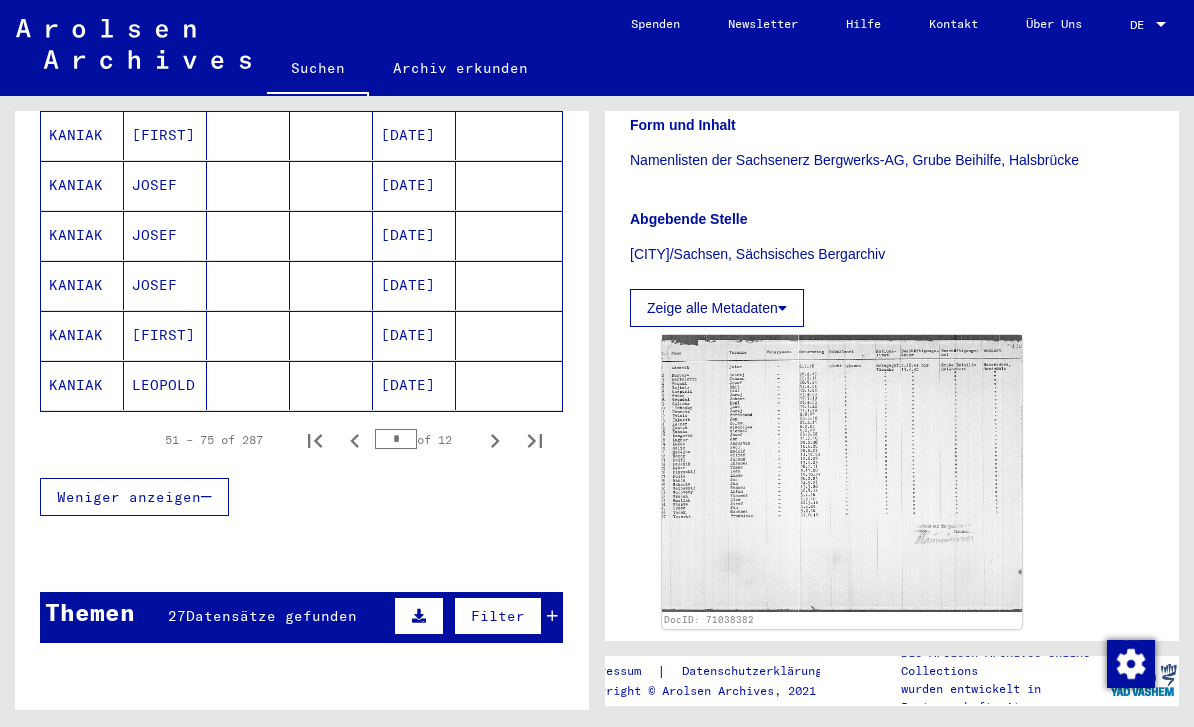 scroll, scrollTop: 1216, scrollLeft: 0, axis: vertical 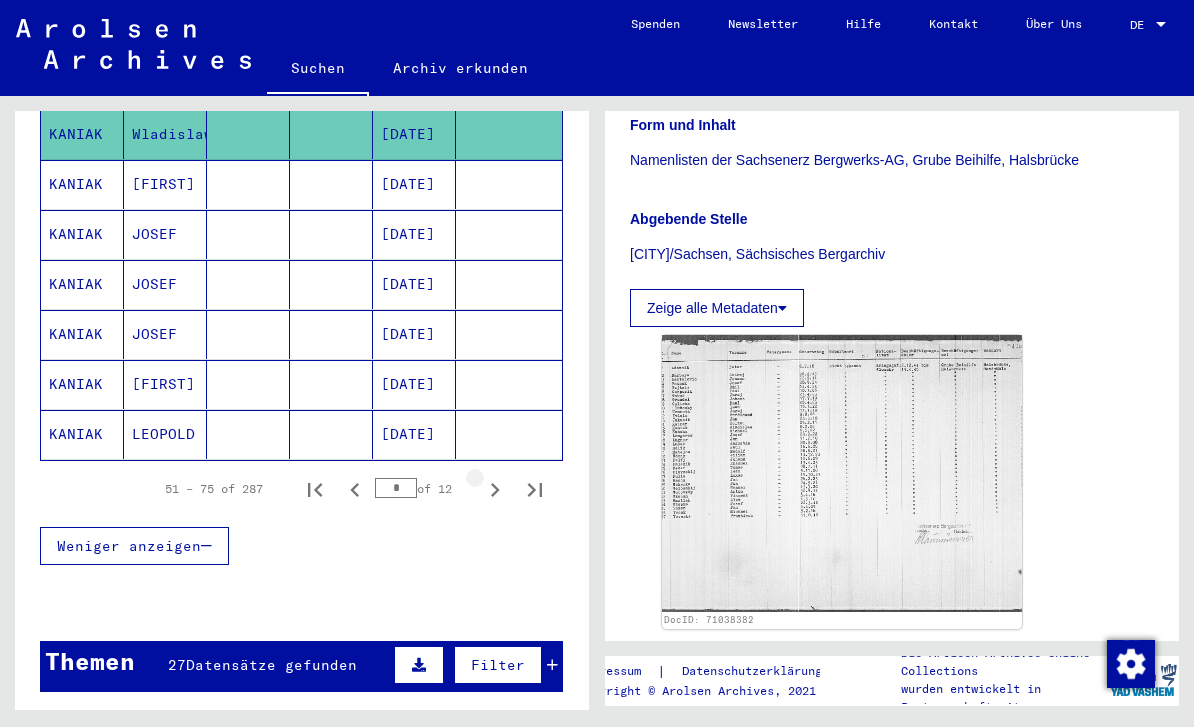 click 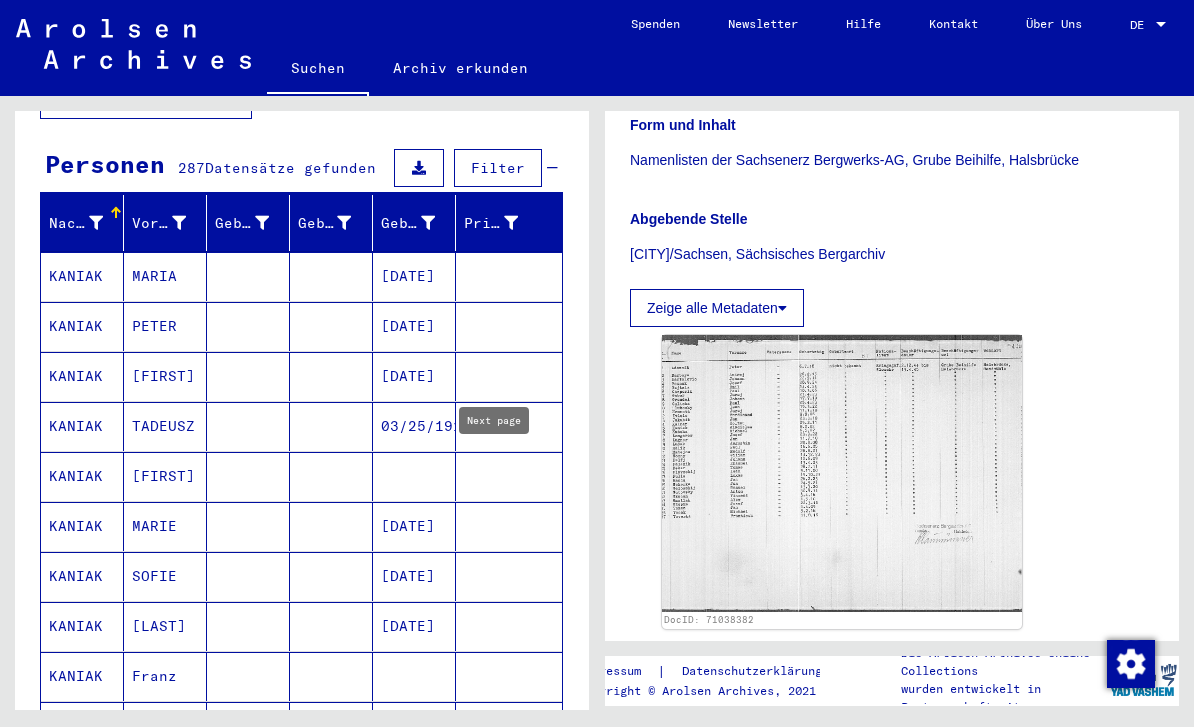scroll, scrollTop: 174, scrollLeft: 0, axis: vertical 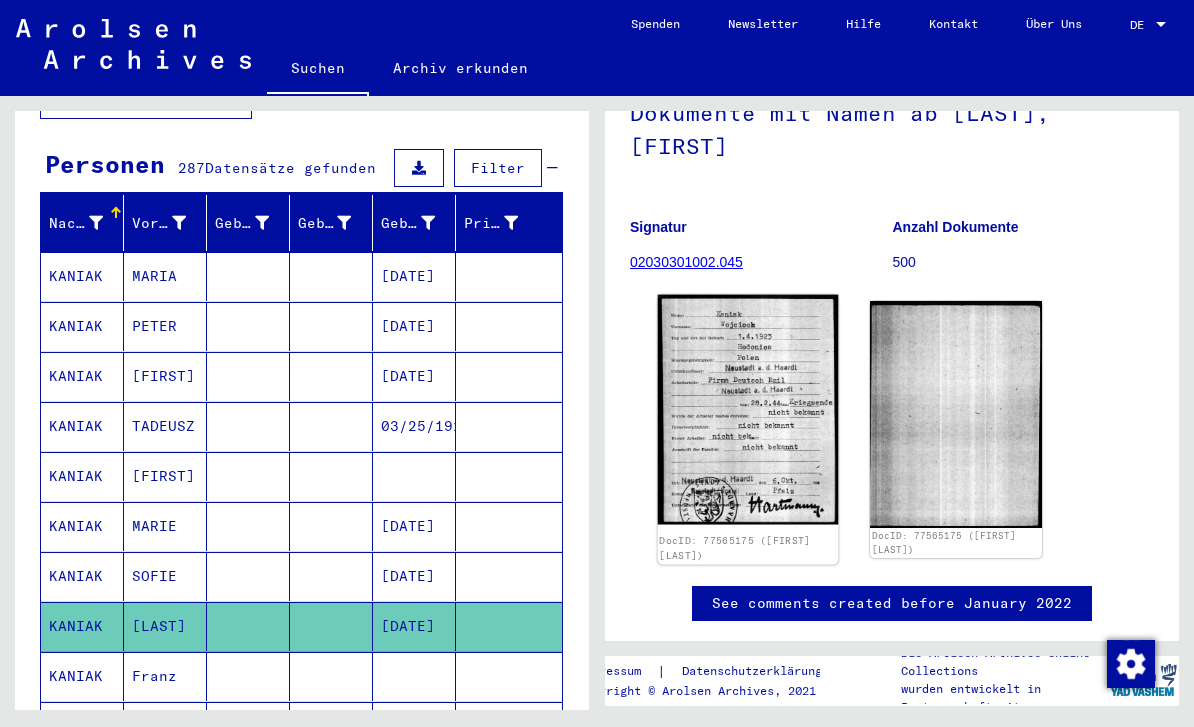 click 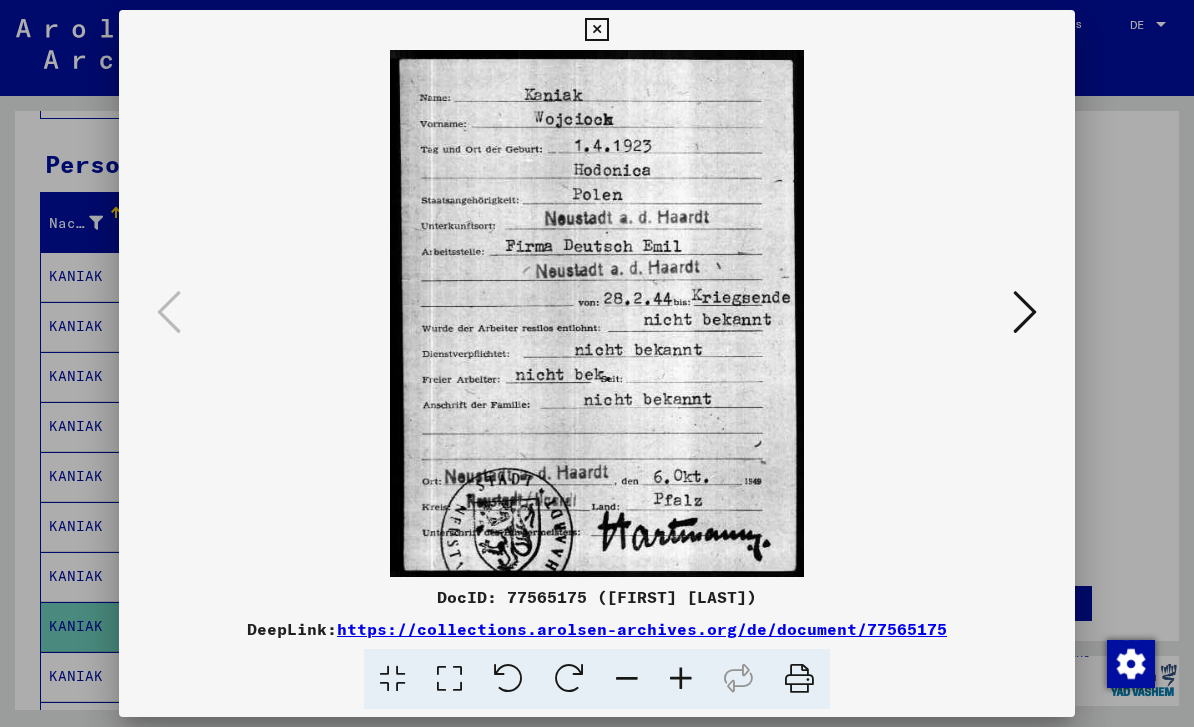 click at bounding box center [1025, 313] 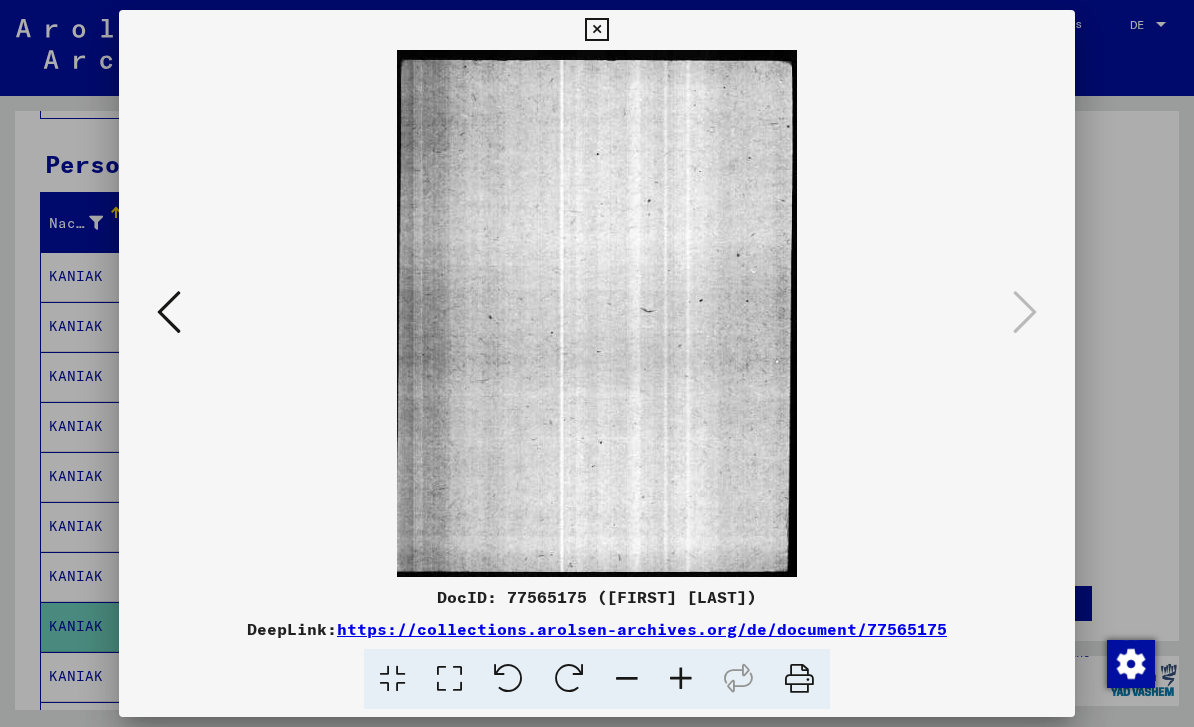 click at bounding box center [169, 312] 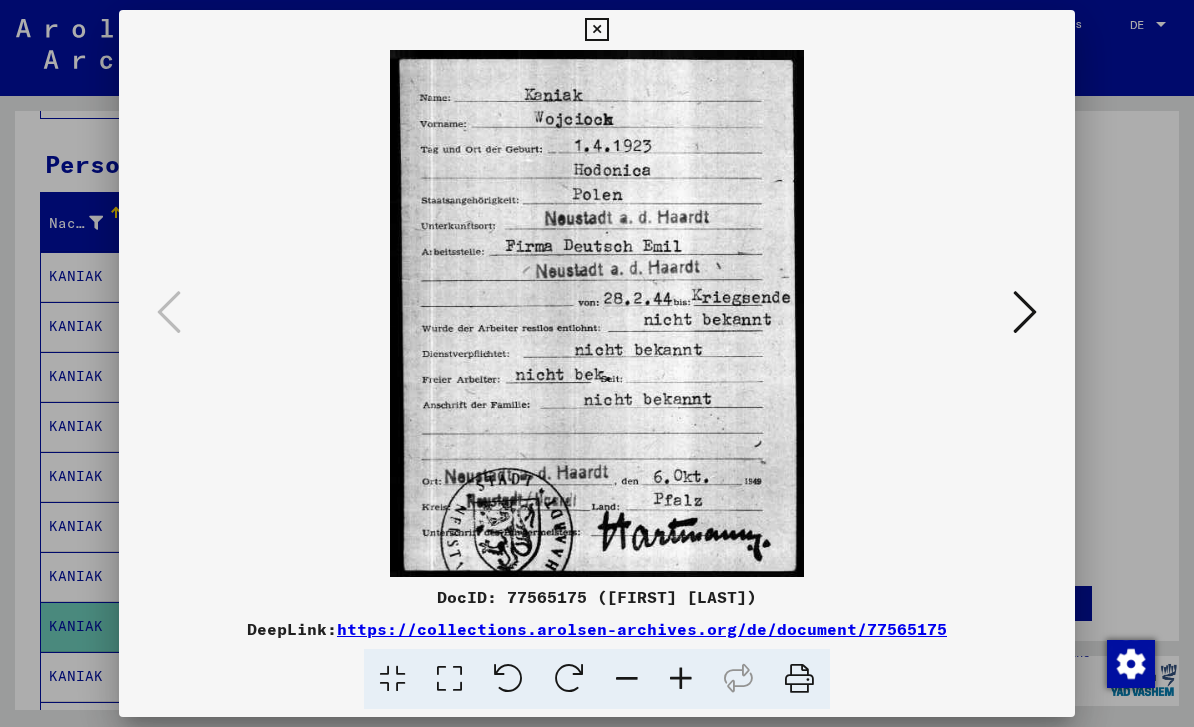 click at bounding box center (1025, 312) 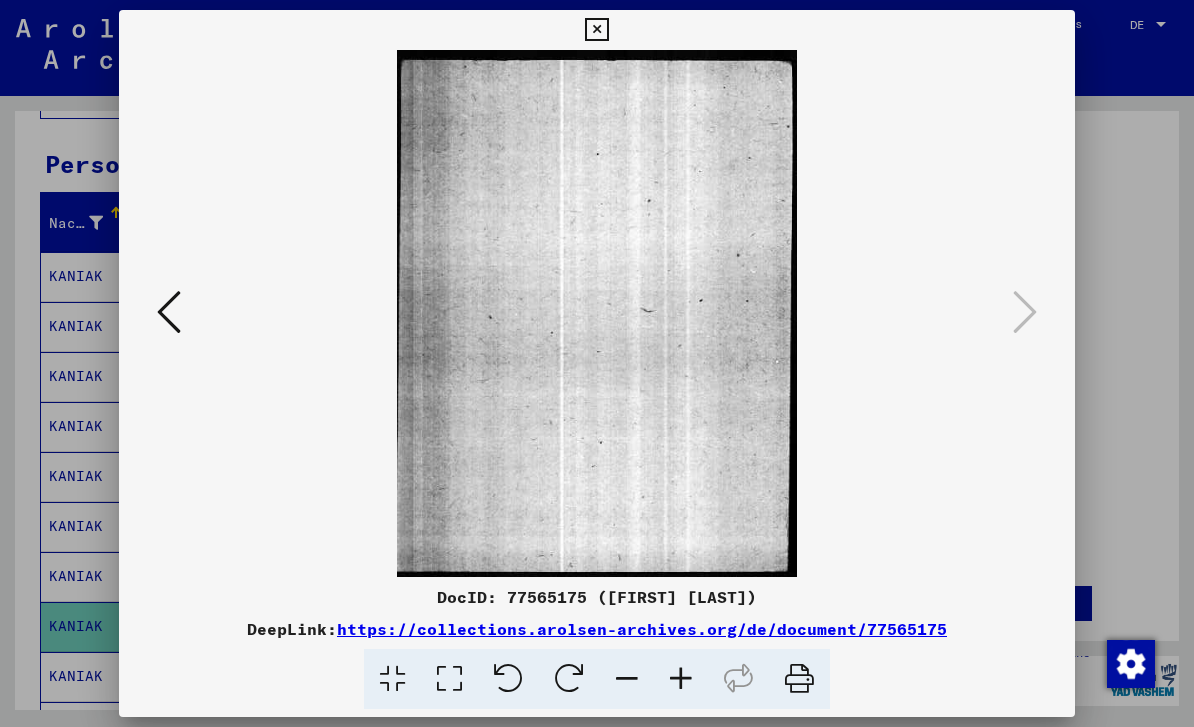 click at bounding box center (596, 313) 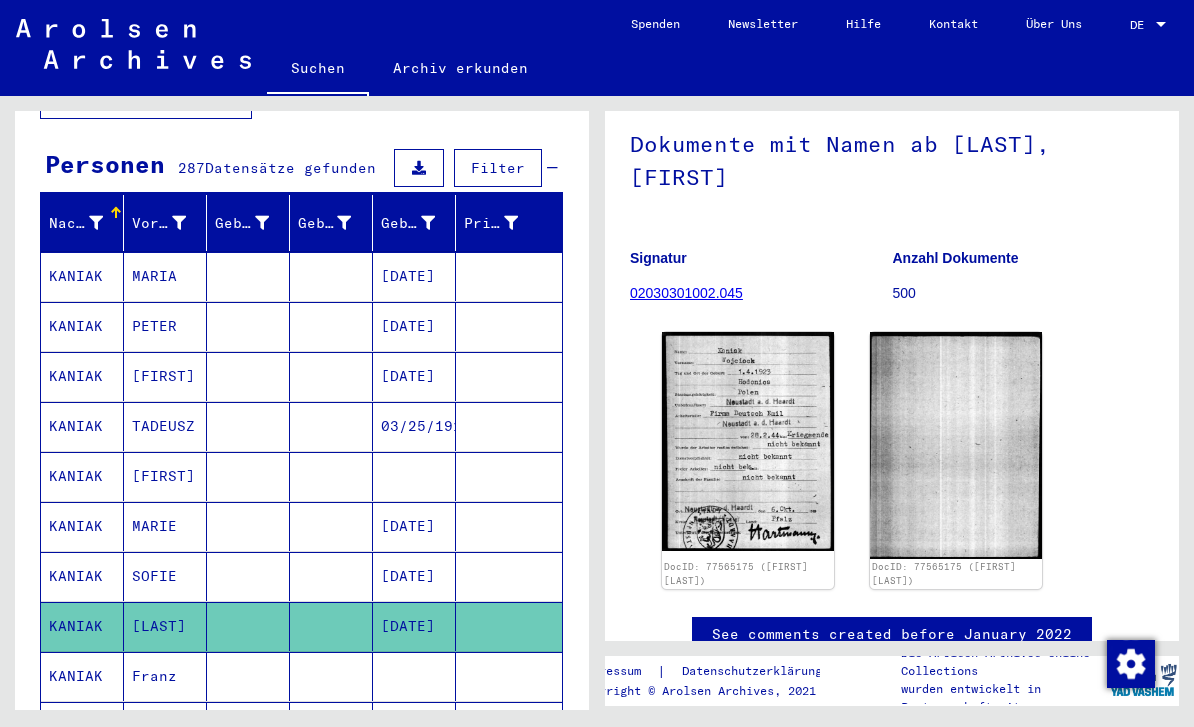 scroll, scrollTop: 175, scrollLeft: 0, axis: vertical 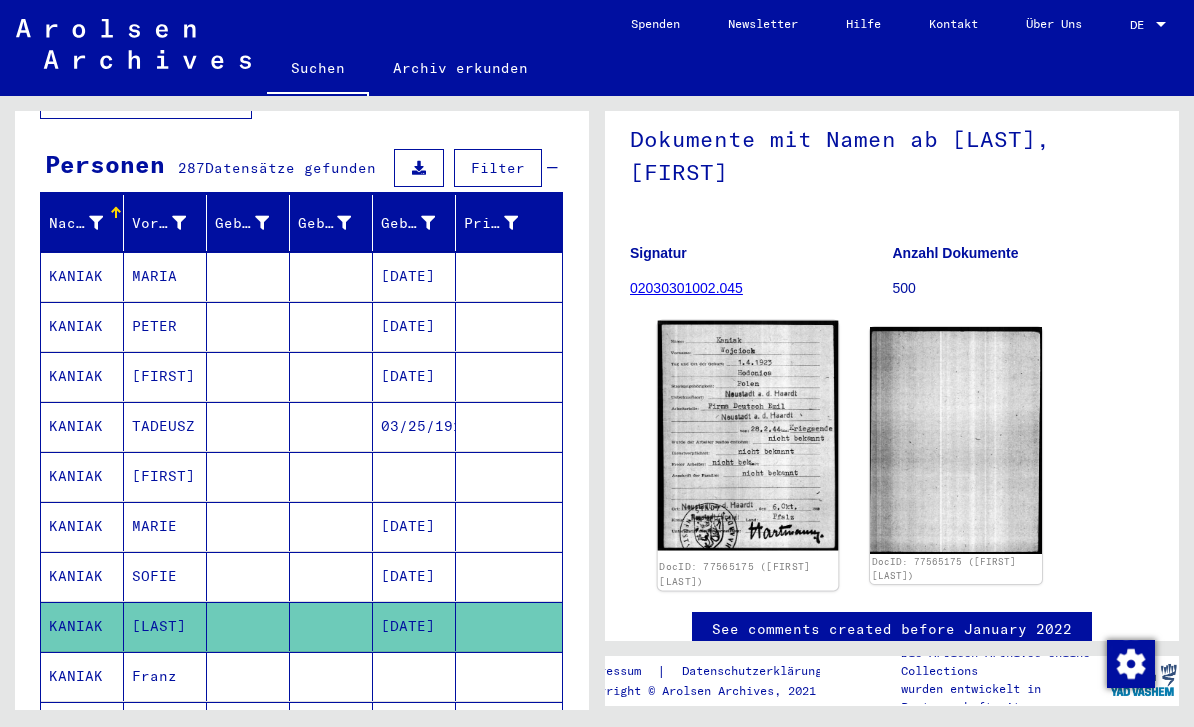 click 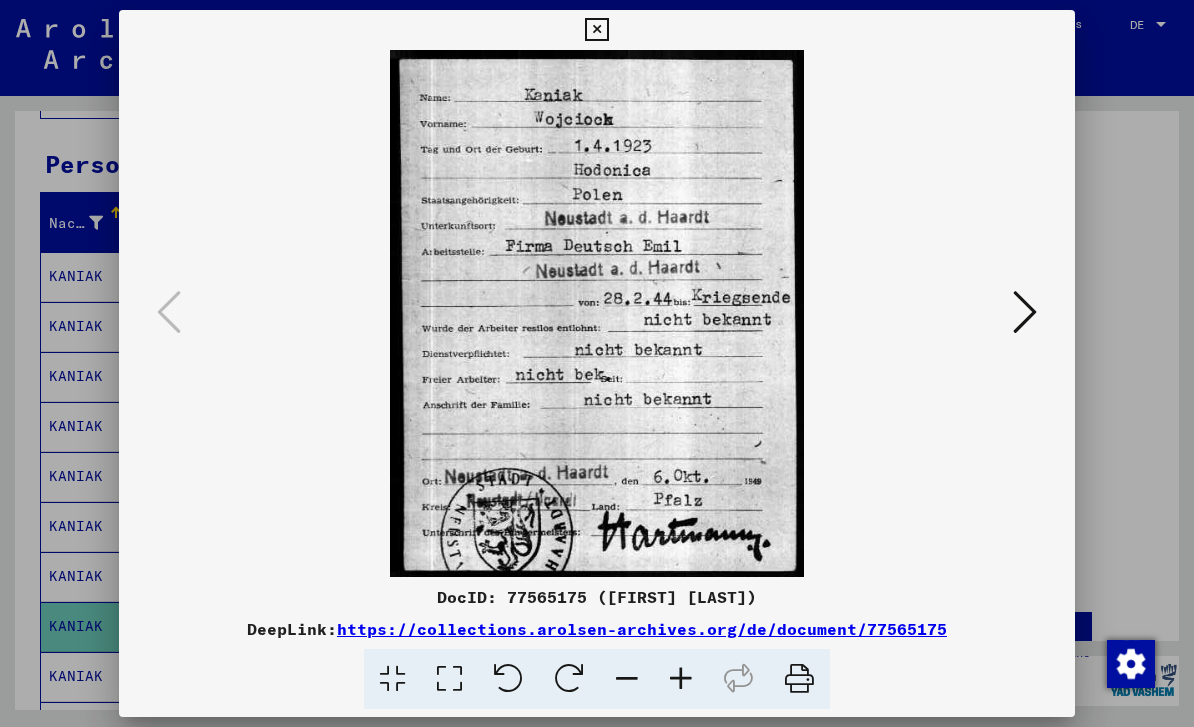 click at bounding box center [596, 30] 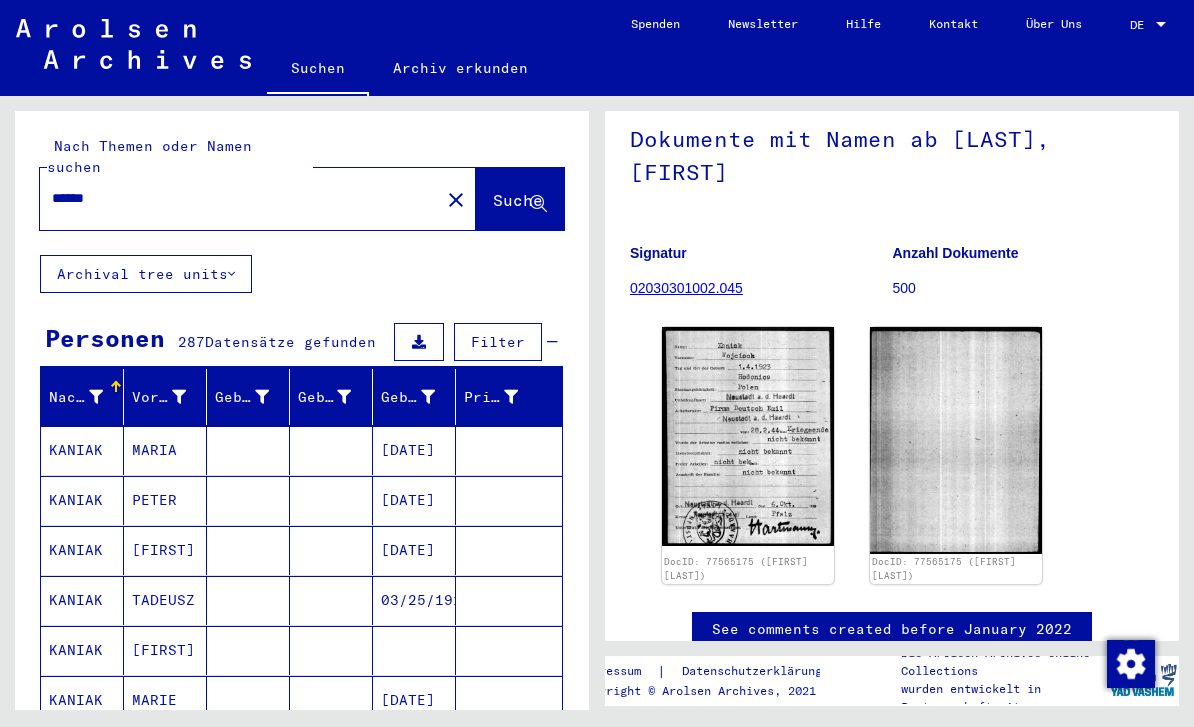 scroll, scrollTop: 0, scrollLeft: 0, axis: both 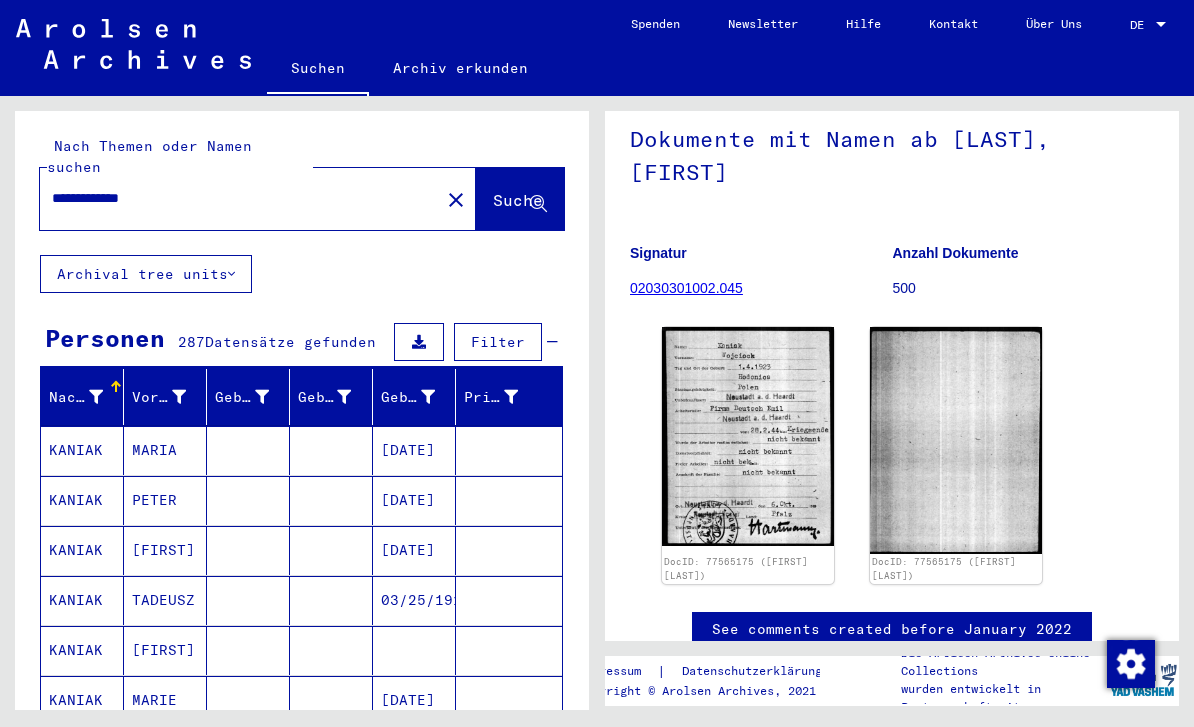 click on "Suche" 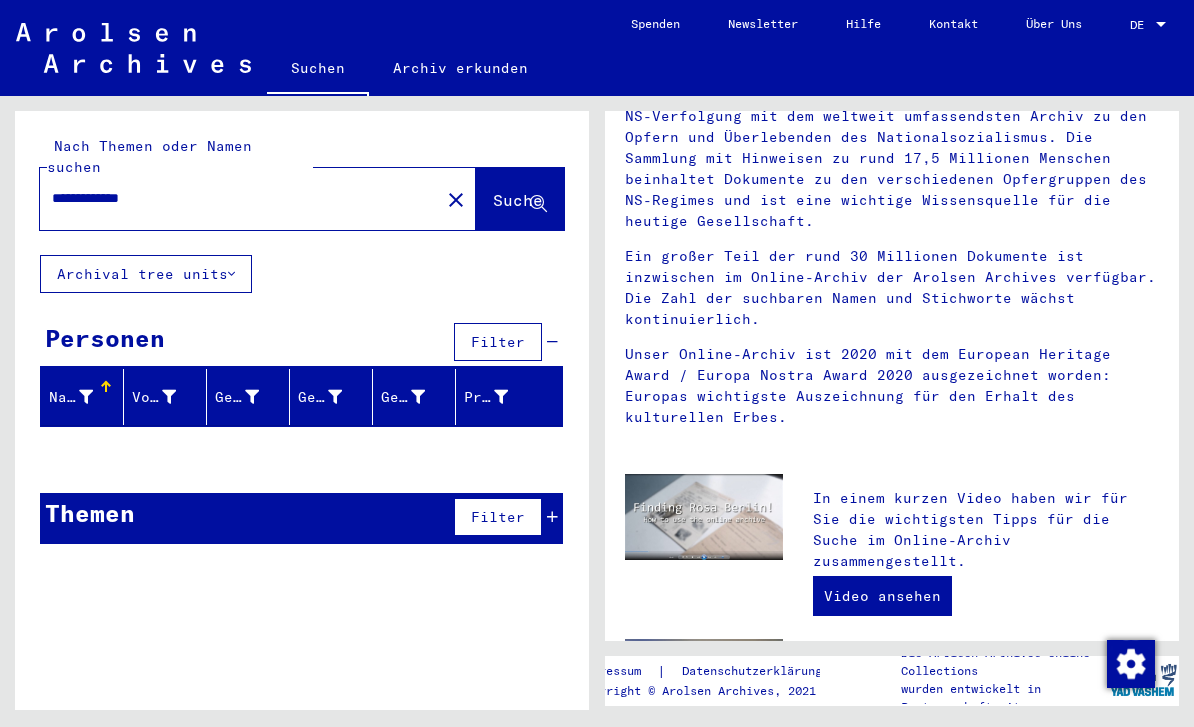 click on "**********" at bounding box center [234, 198] 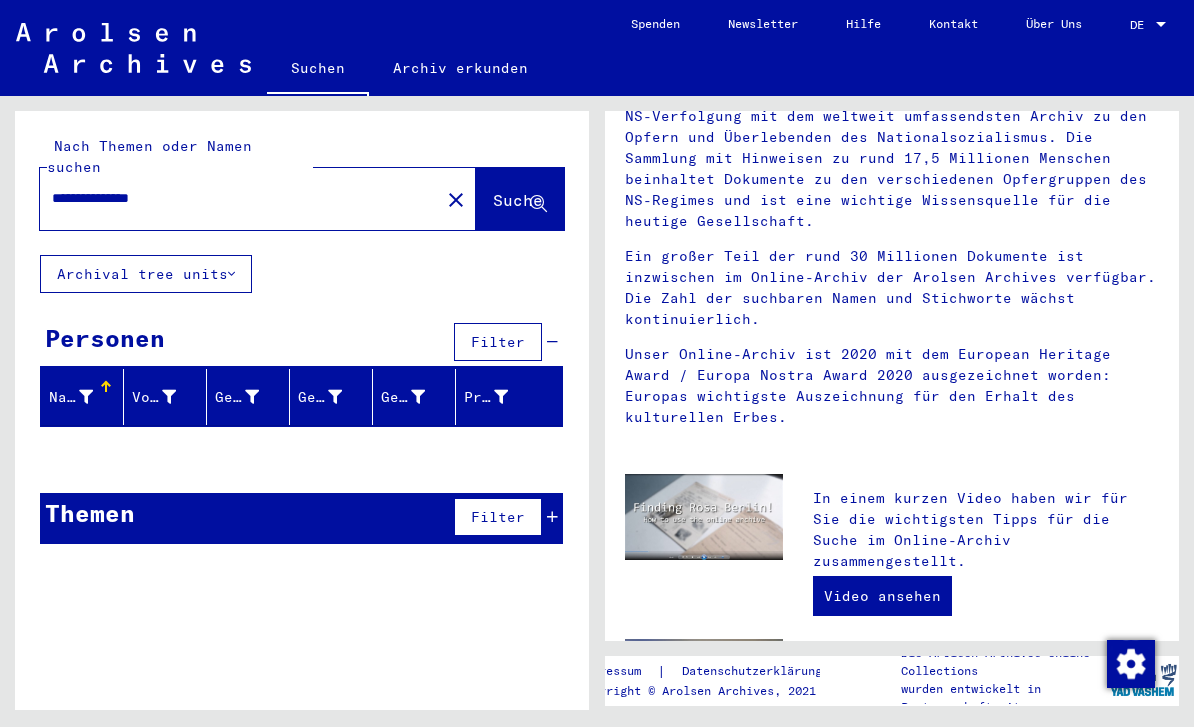 scroll, scrollTop: 0, scrollLeft: 0, axis: both 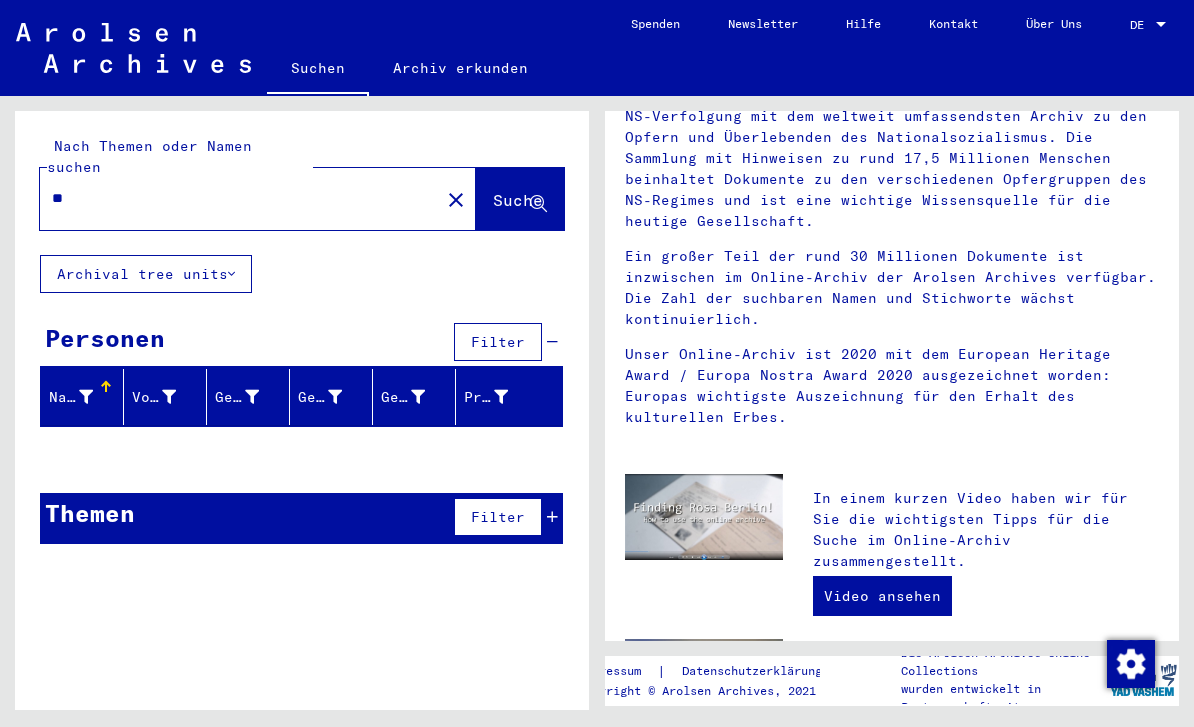 type on "*" 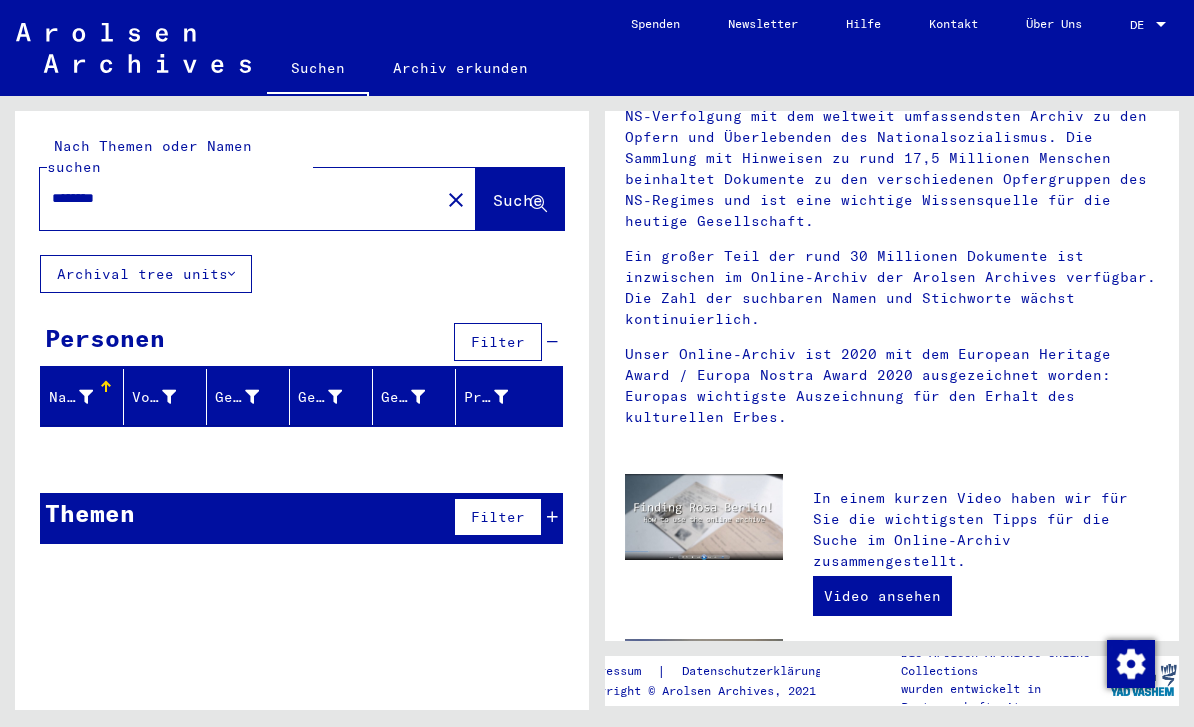 type on "********" 